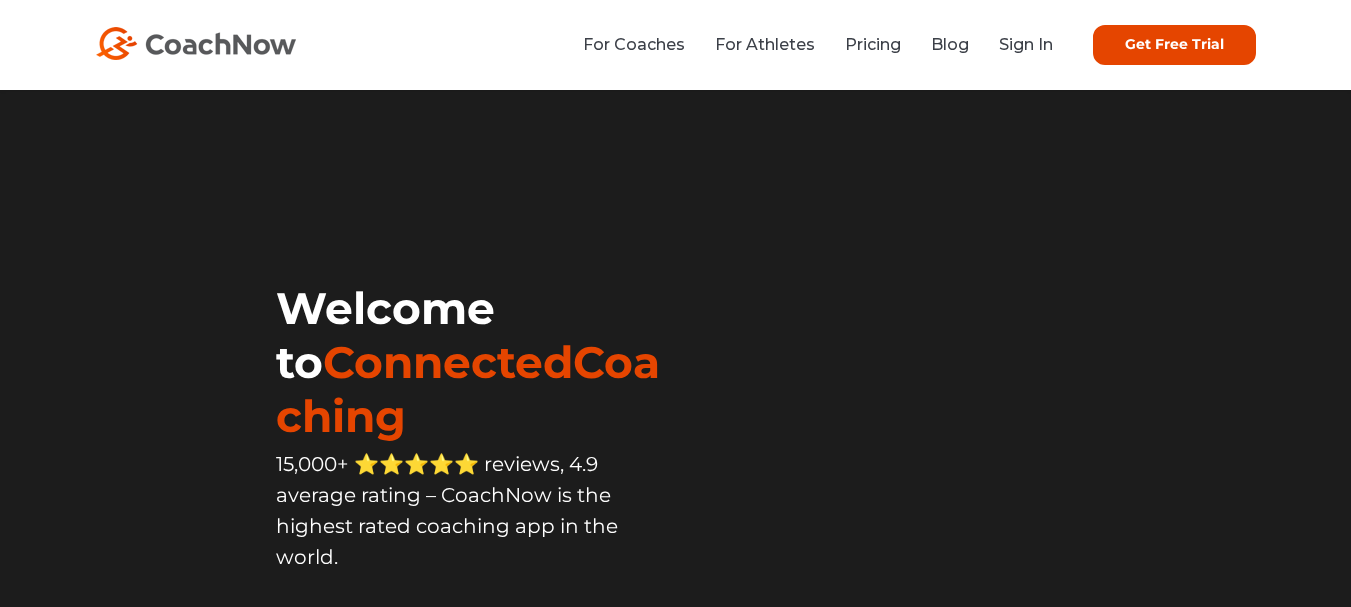 scroll, scrollTop: 0, scrollLeft: 0, axis: both 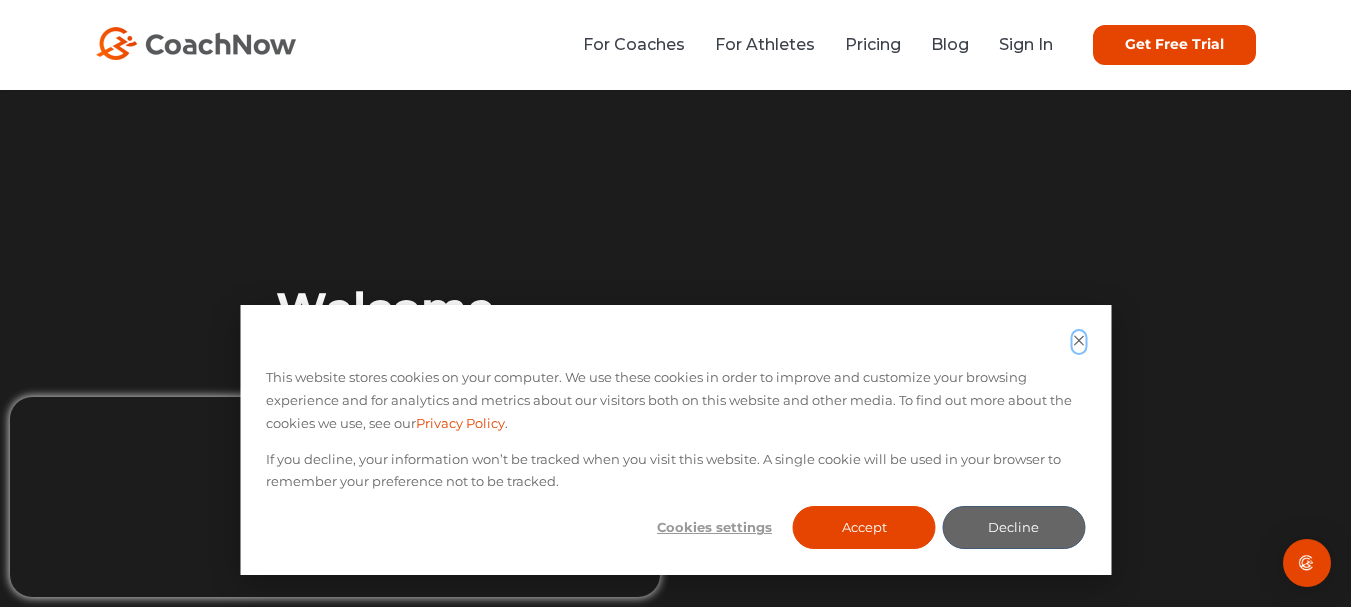 click 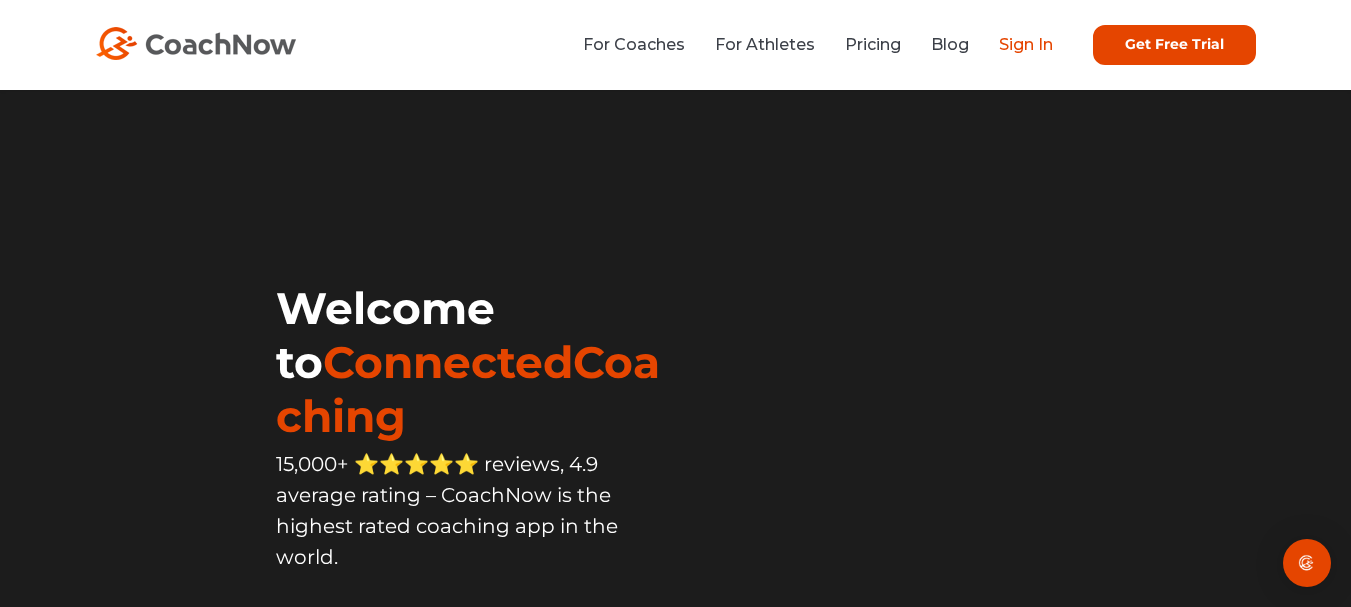 click on "Sign In" at bounding box center [1026, 44] 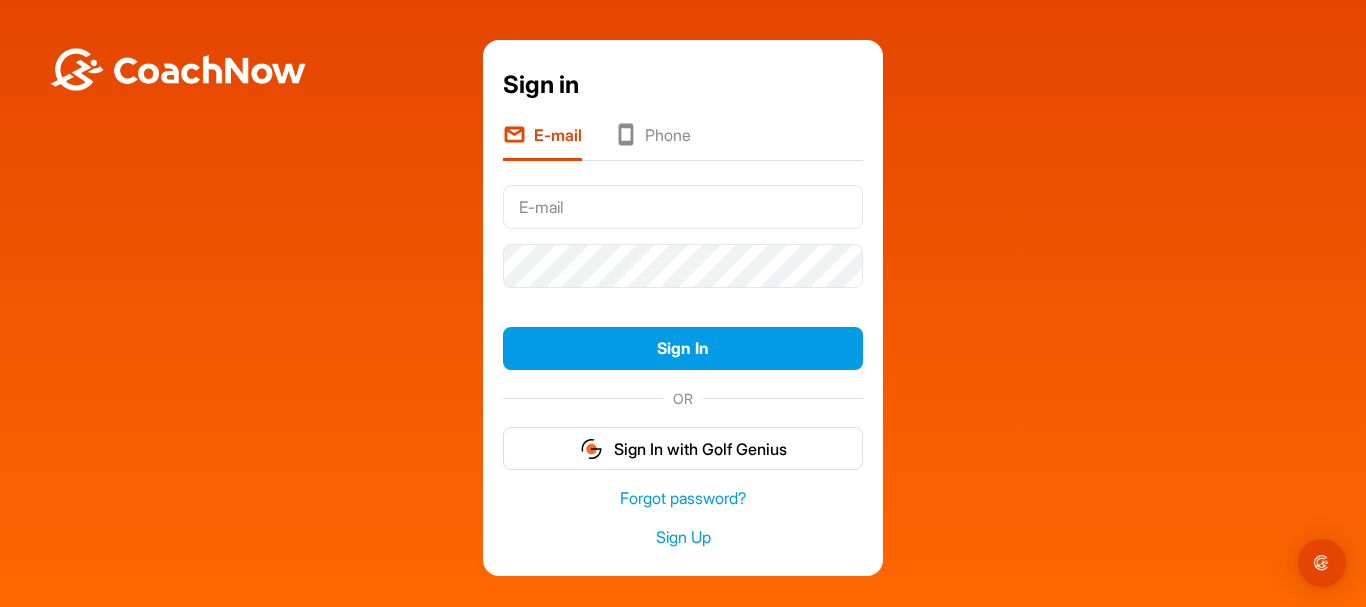 scroll, scrollTop: 0, scrollLeft: 0, axis: both 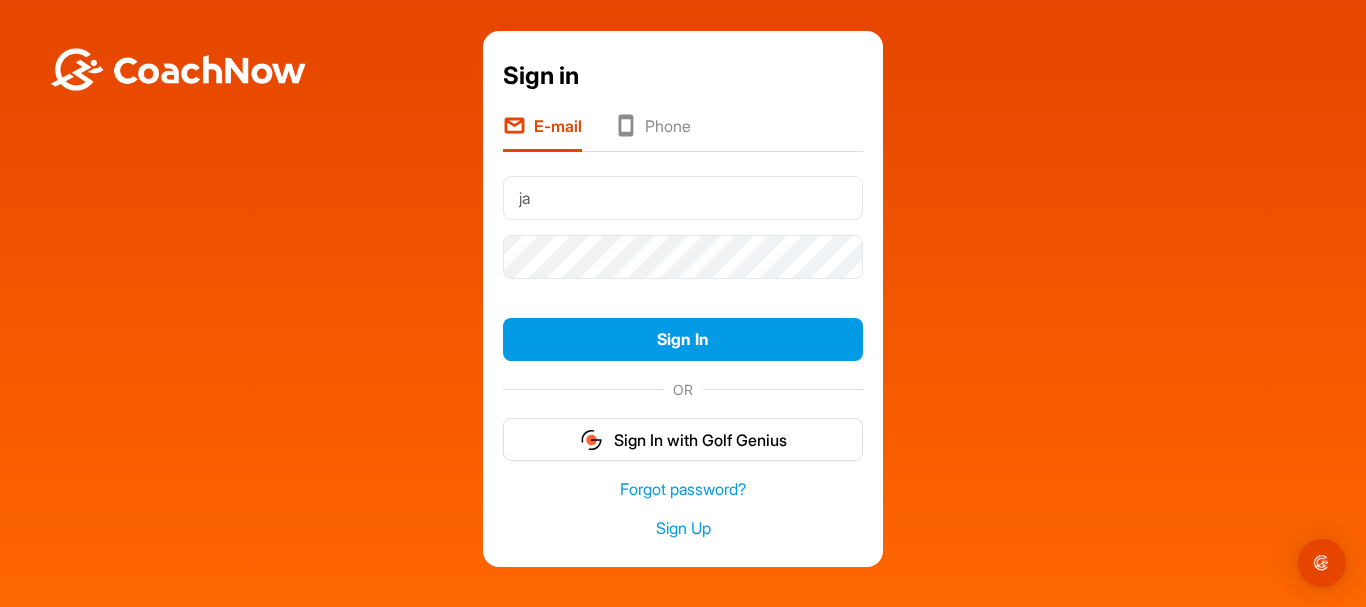 type on "[EMAIL]" 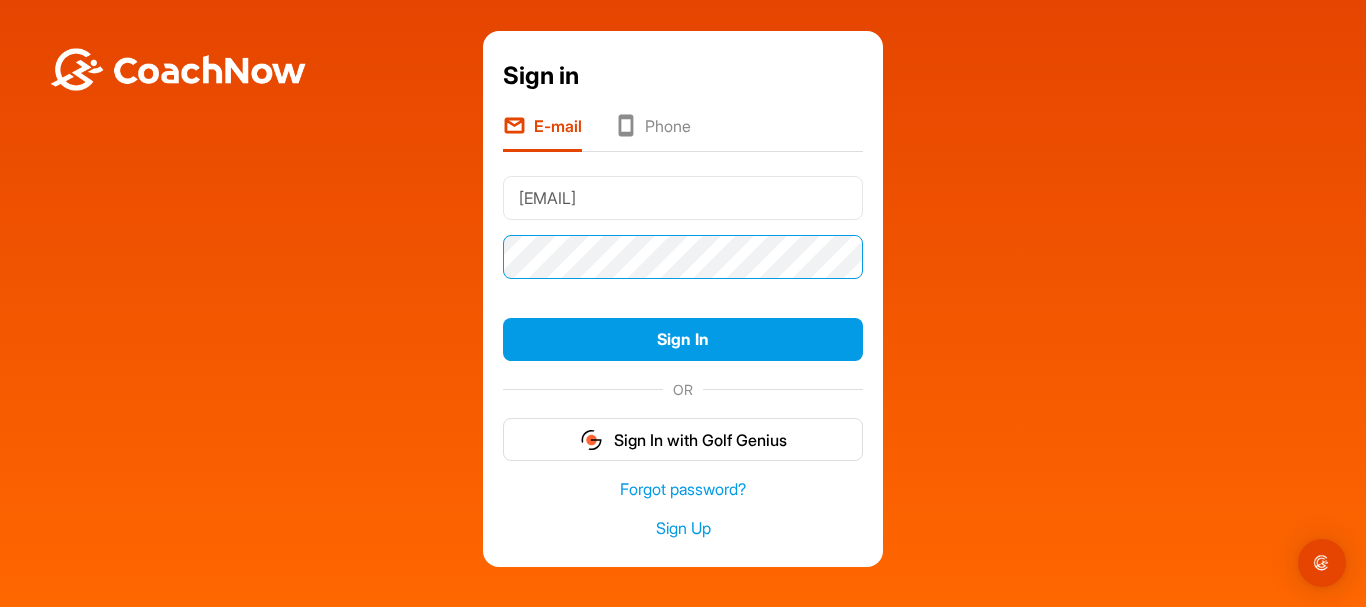 click on "Sign In" at bounding box center [683, 339] 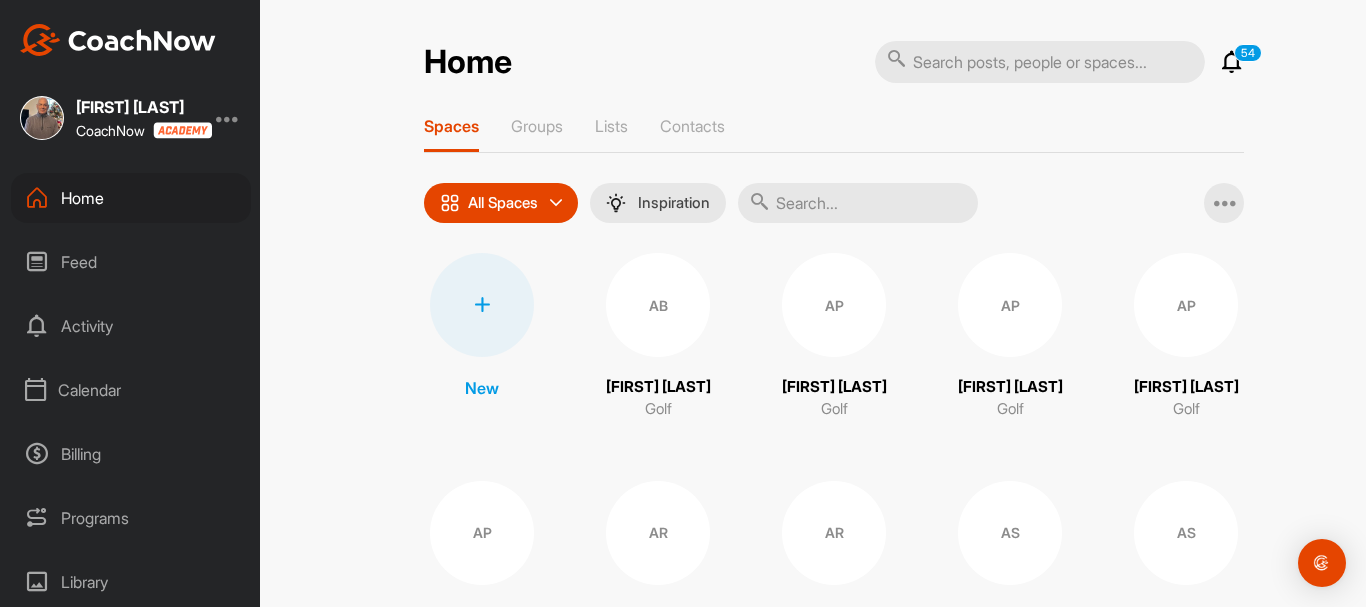 scroll, scrollTop: 0, scrollLeft: 0, axis: both 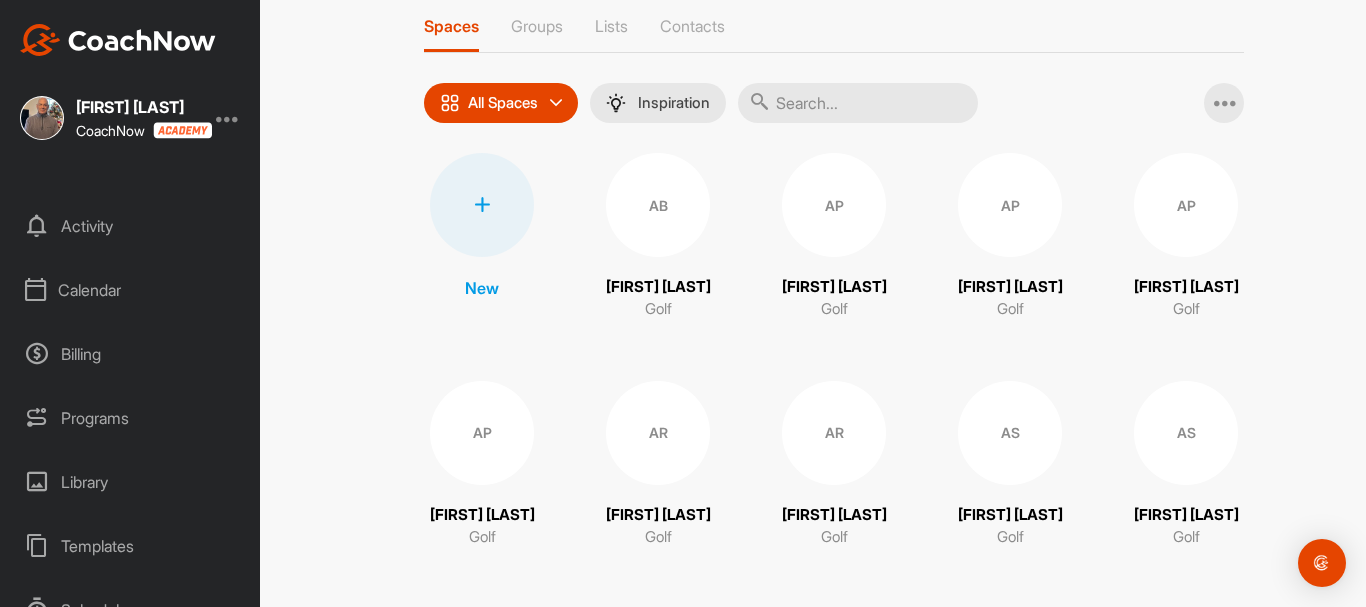 click on "Calendar" at bounding box center (131, 290) 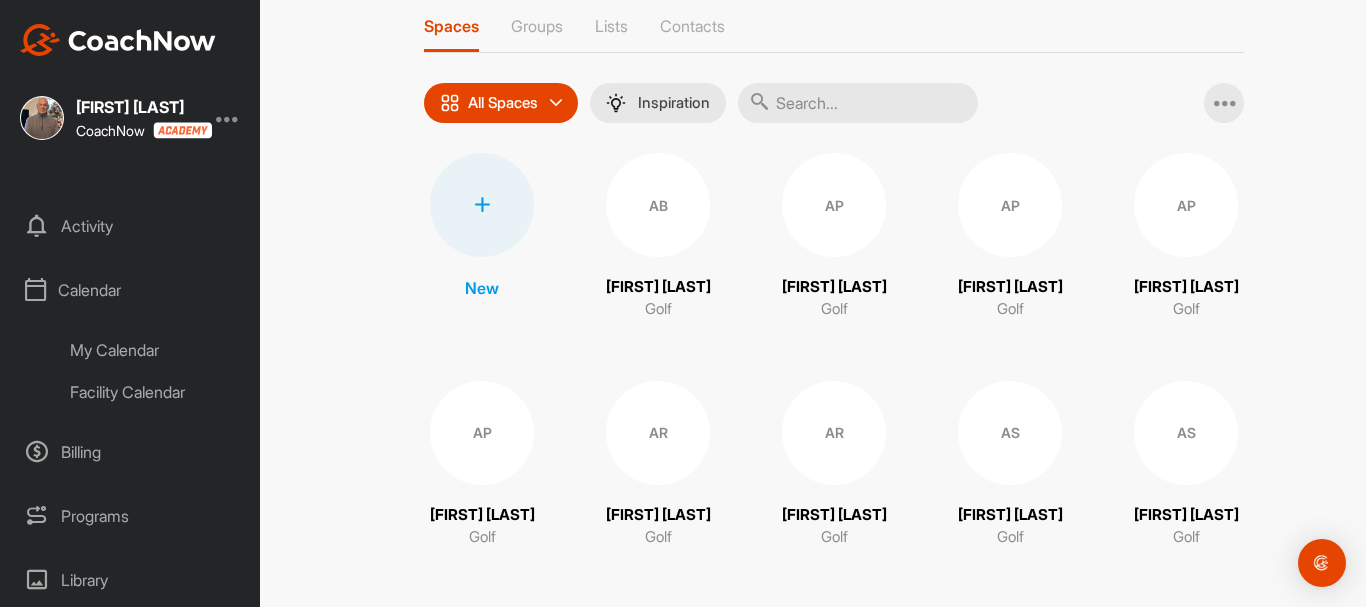click on "My Calendar" at bounding box center (153, 350) 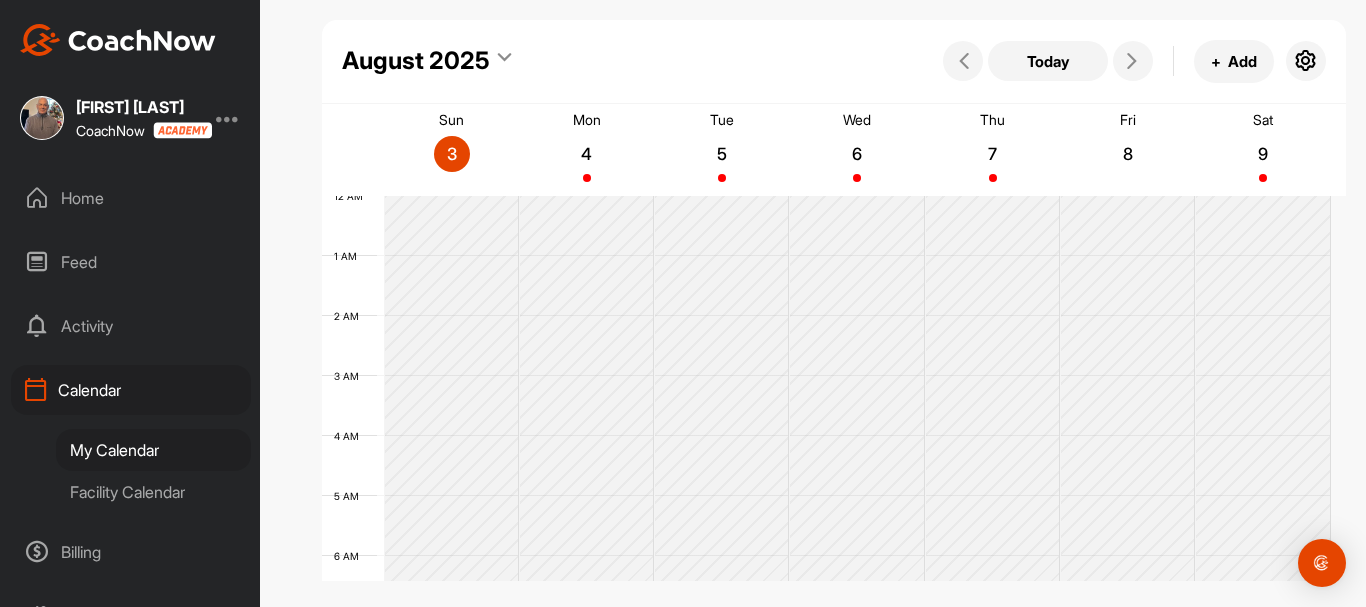 scroll, scrollTop: 346, scrollLeft: 0, axis: vertical 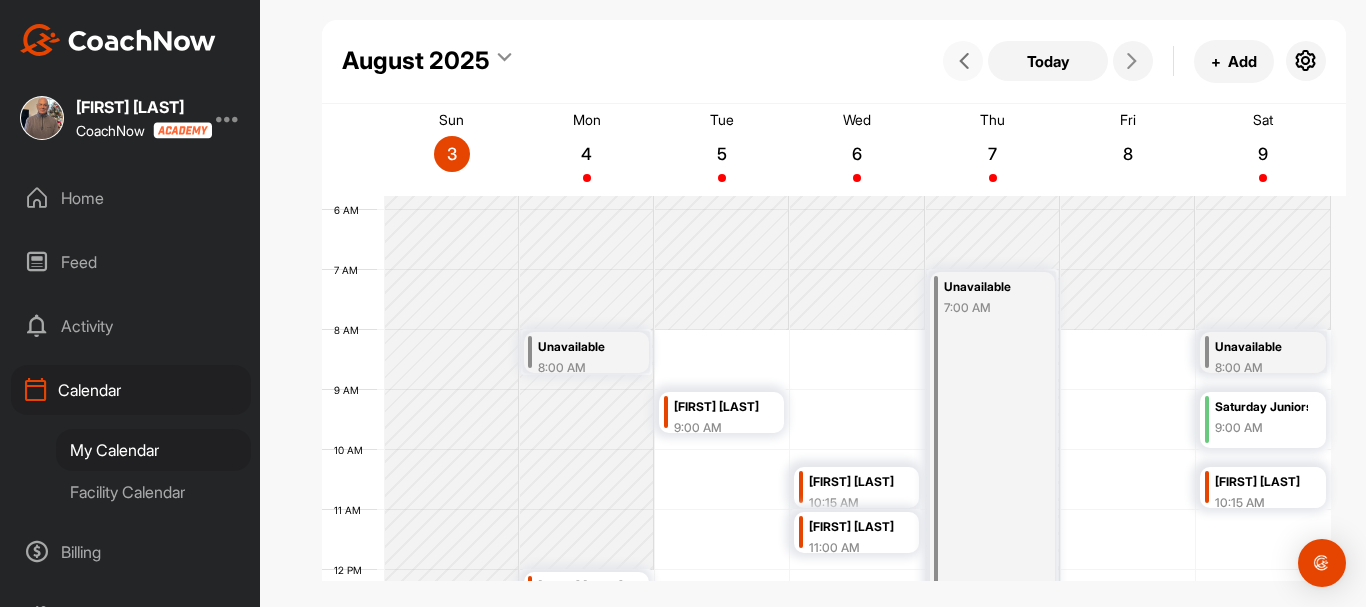 click at bounding box center [964, 61] 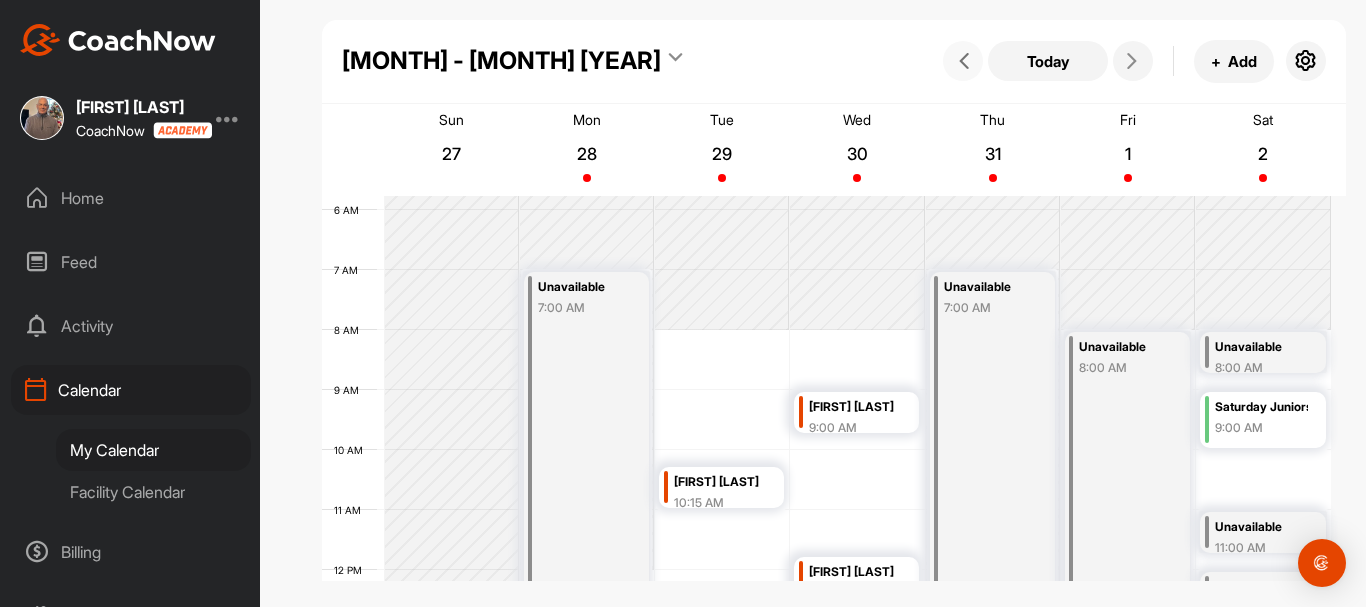 click at bounding box center (964, 61) 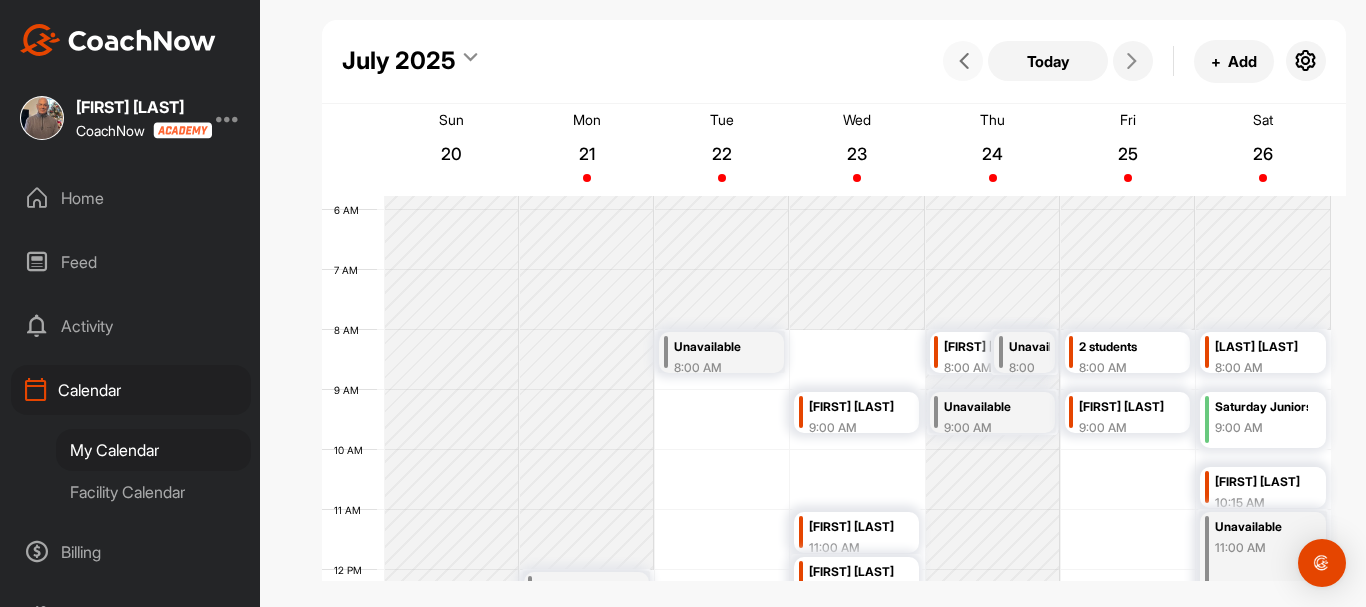 click at bounding box center (964, 61) 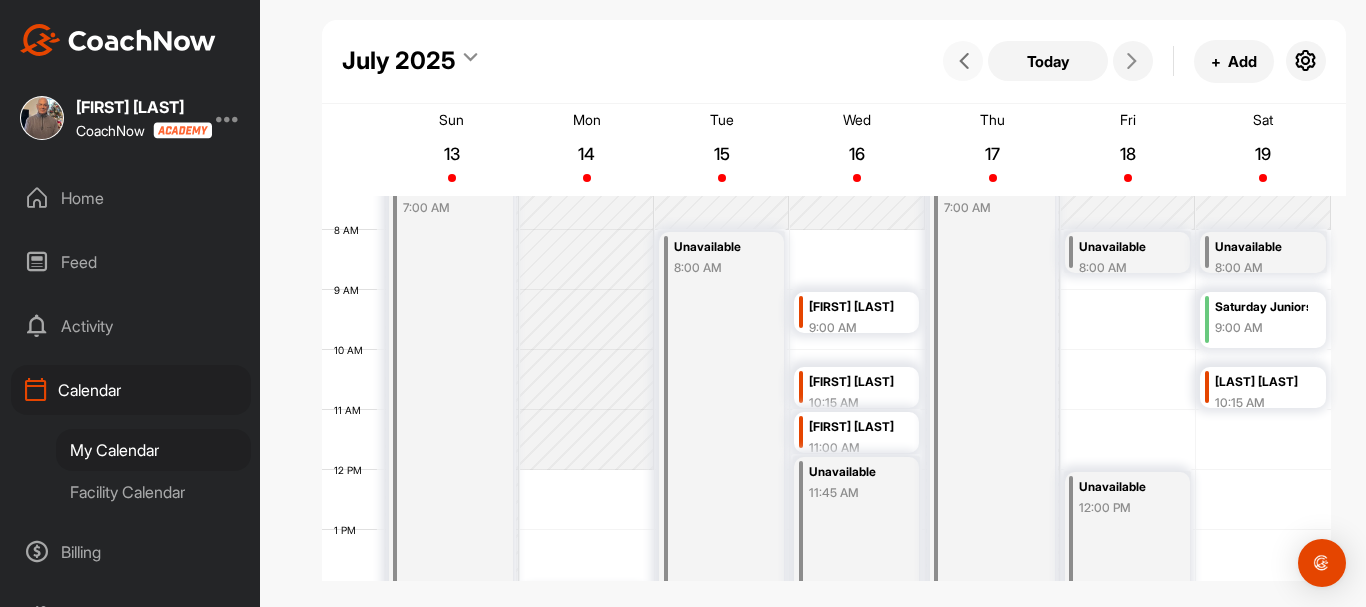 scroll, scrollTop: 346, scrollLeft: 0, axis: vertical 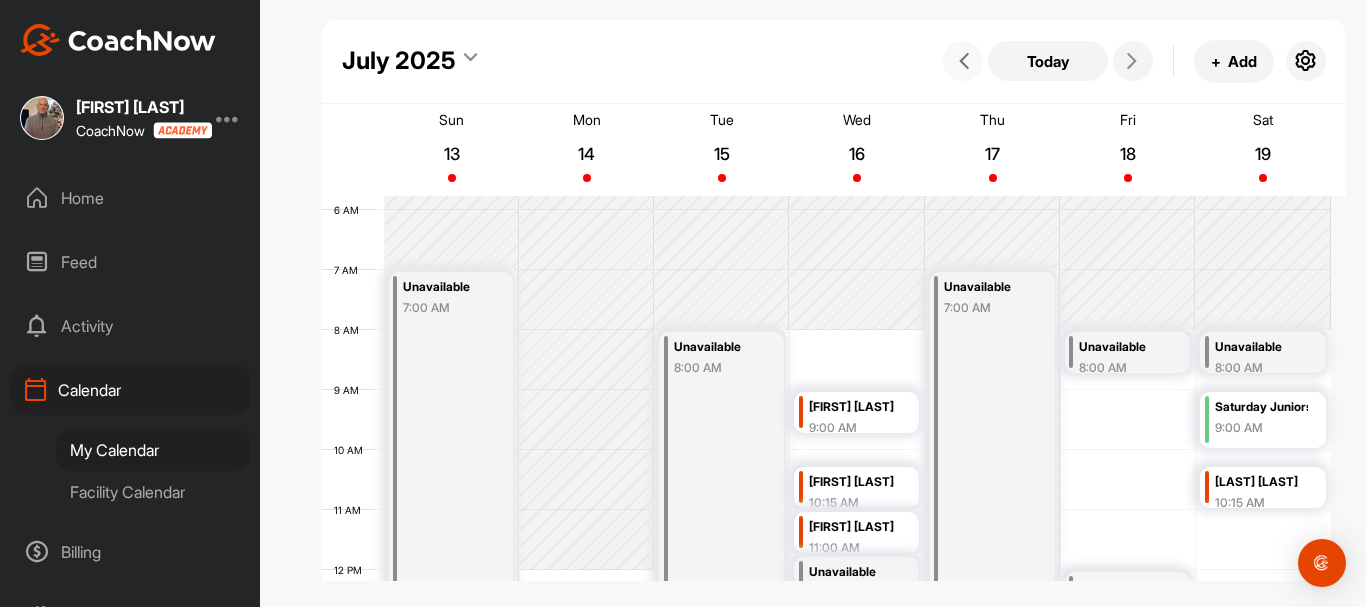 click on "8:00 AM" at bounding box center (1125, 368) 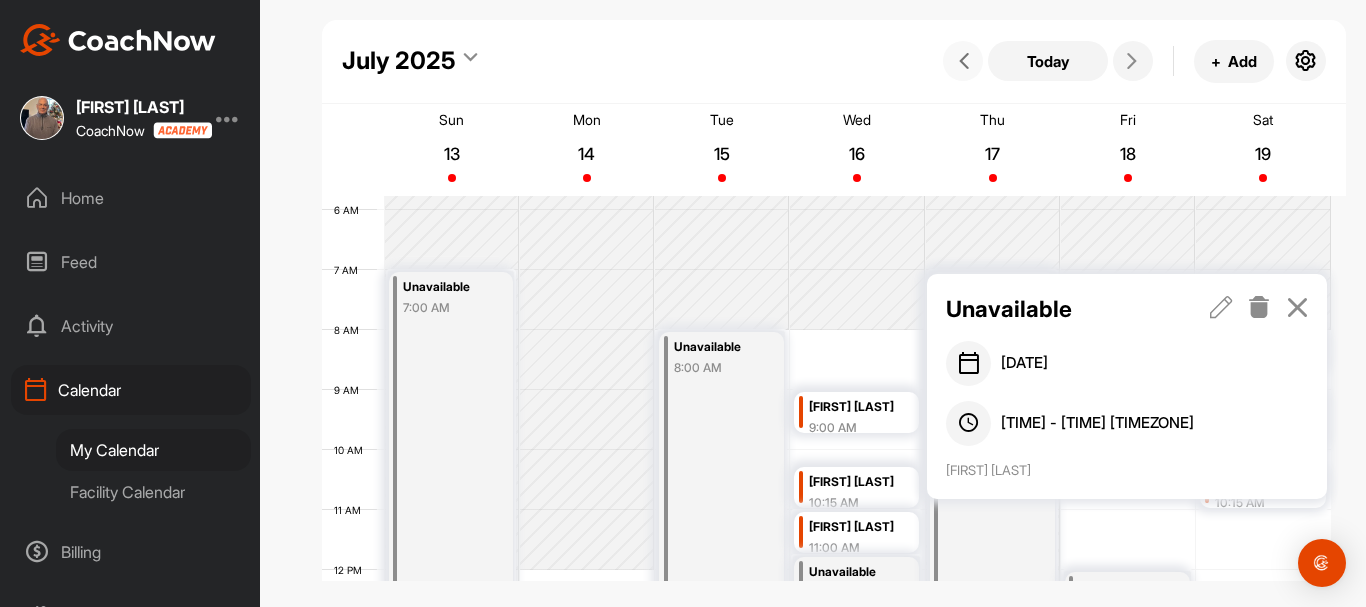 scroll, scrollTop: 446, scrollLeft: 0, axis: vertical 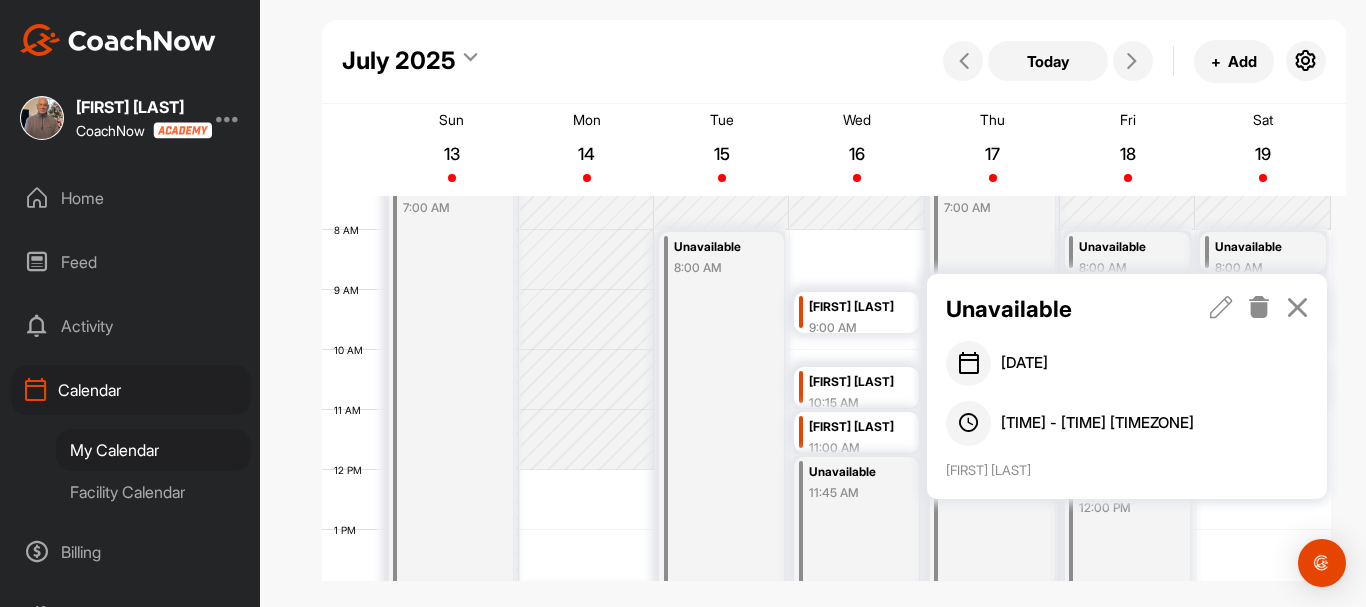 click at bounding box center [1297, 307] 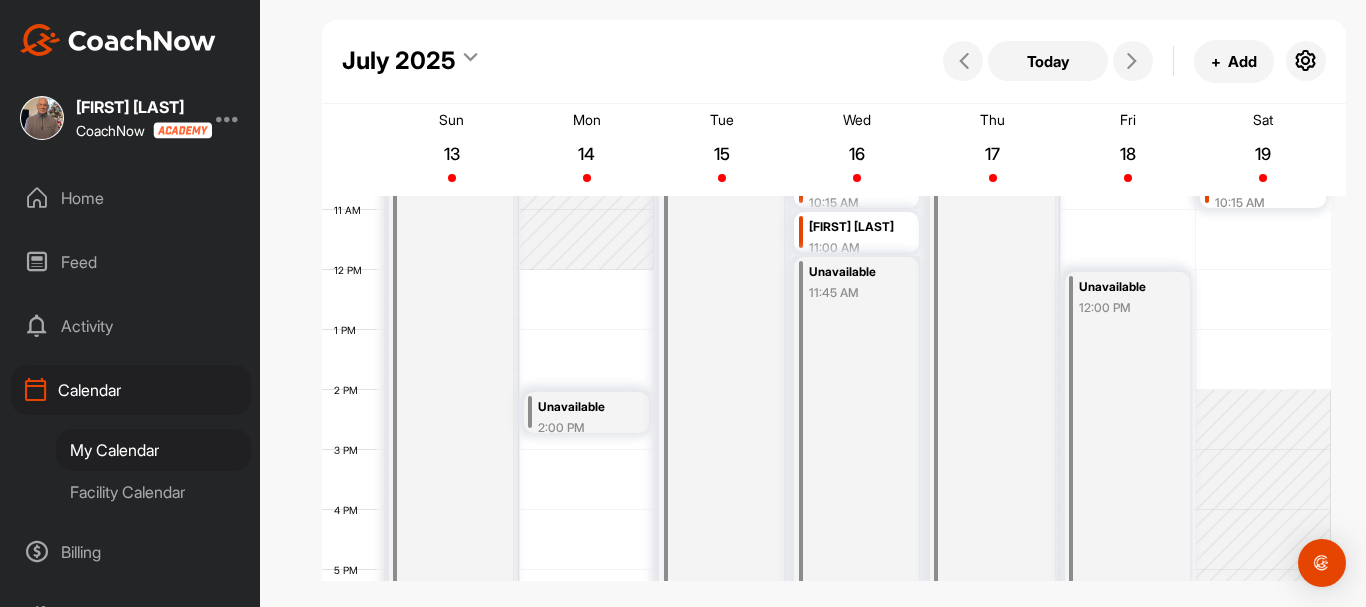 scroll, scrollTop: 346, scrollLeft: 0, axis: vertical 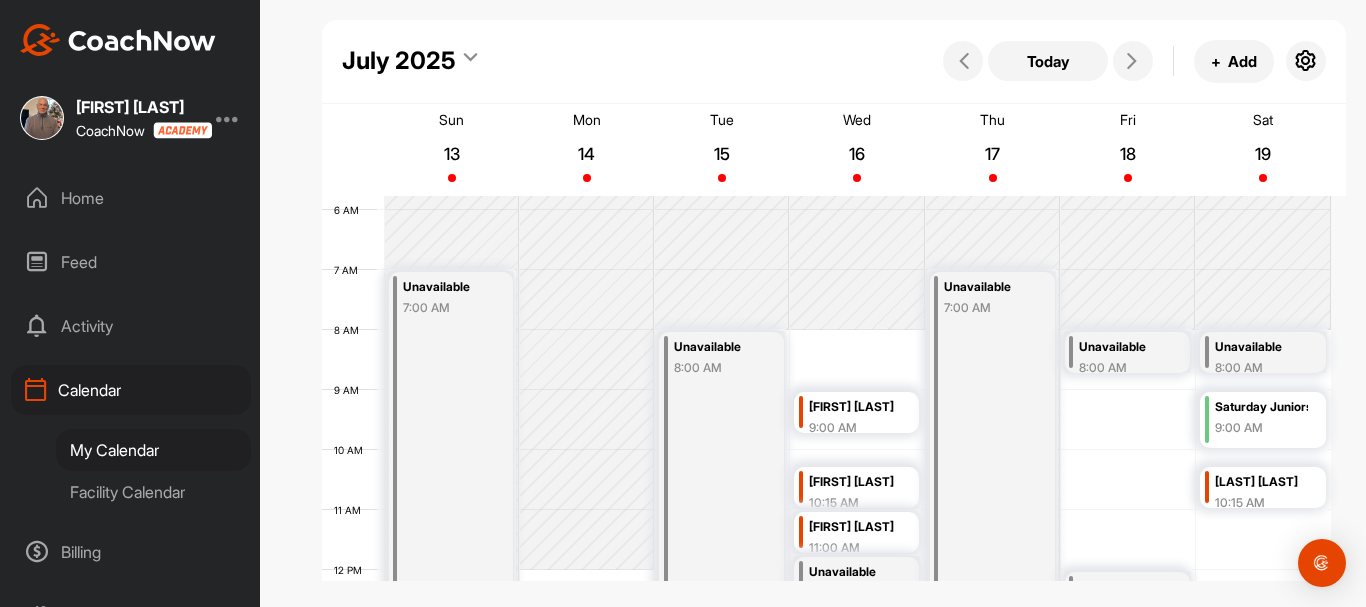 click on "Unavailable" at bounding box center (1261, 347) 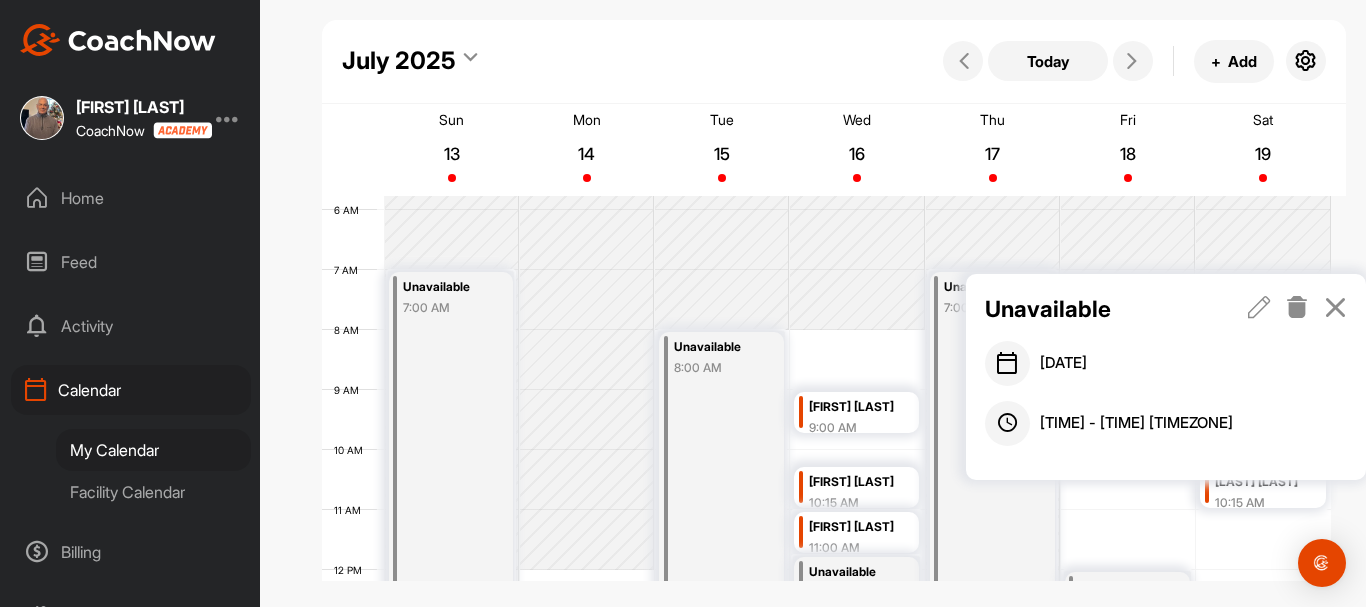 scroll, scrollTop: 446, scrollLeft: 0, axis: vertical 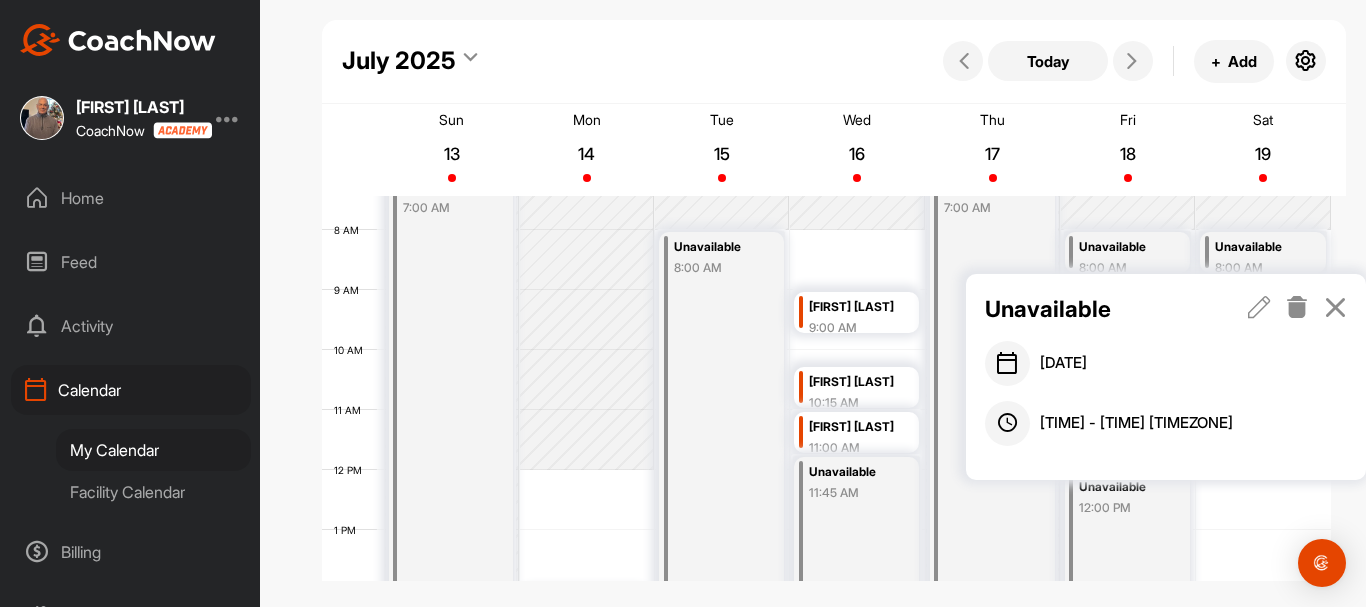click at bounding box center (1335, 307) 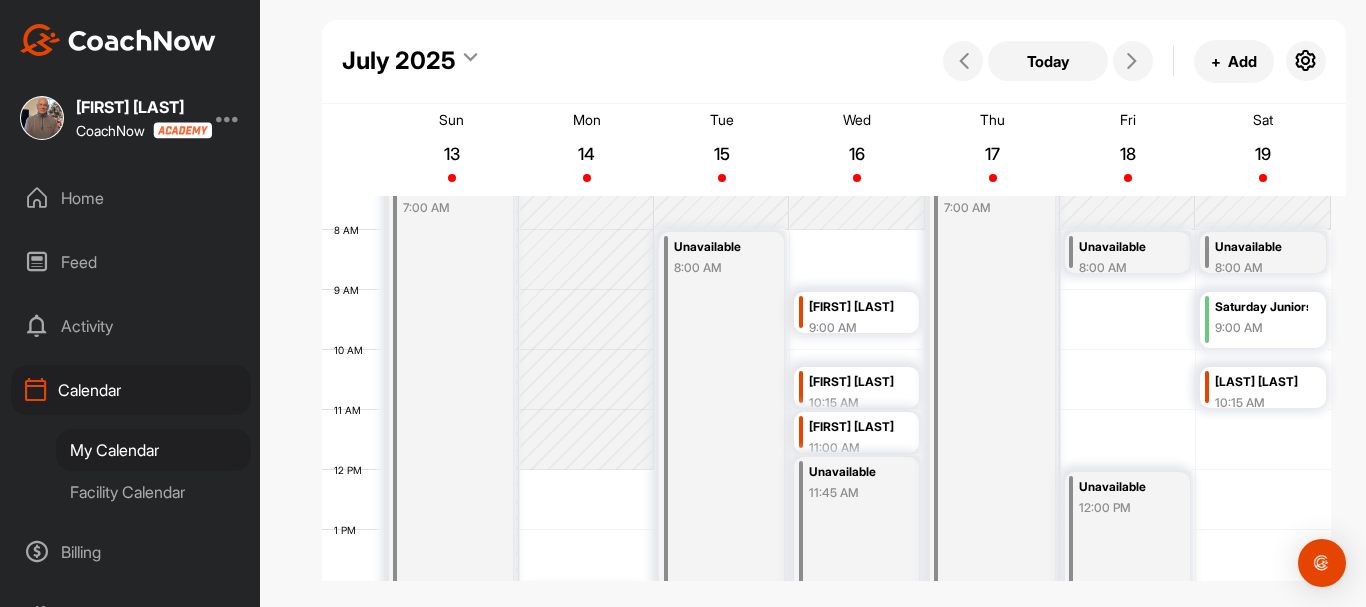 click on "9:00 AM" at bounding box center [1261, 328] 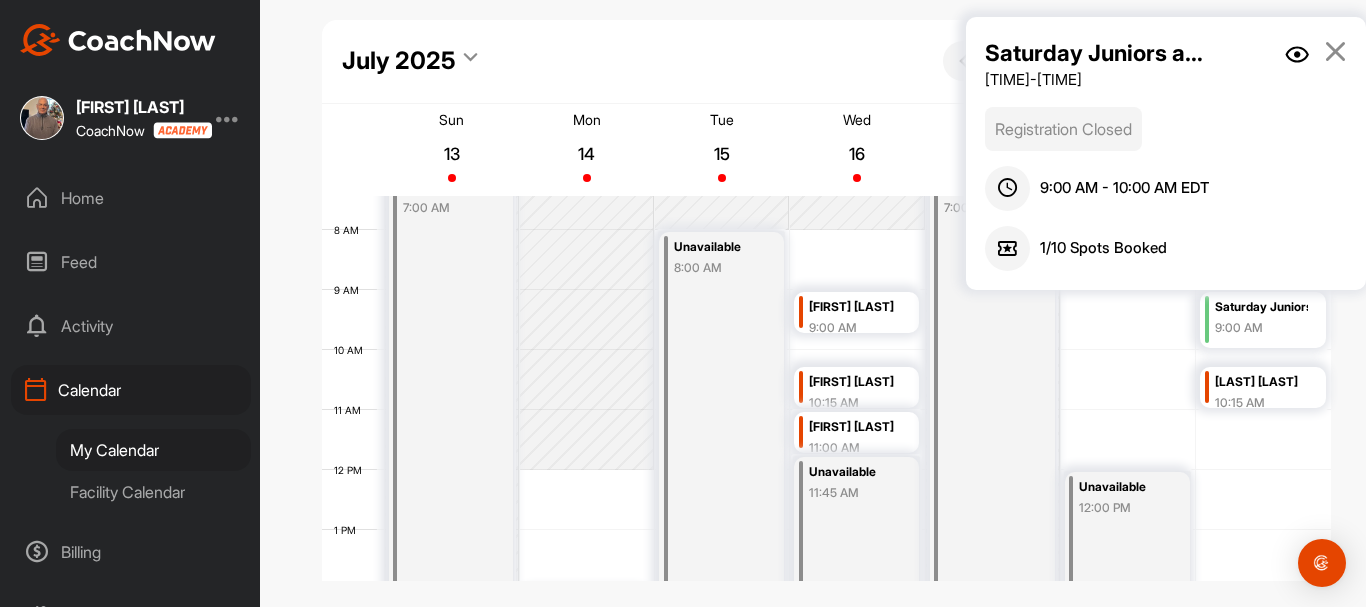 click at bounding box center (1335, 51) 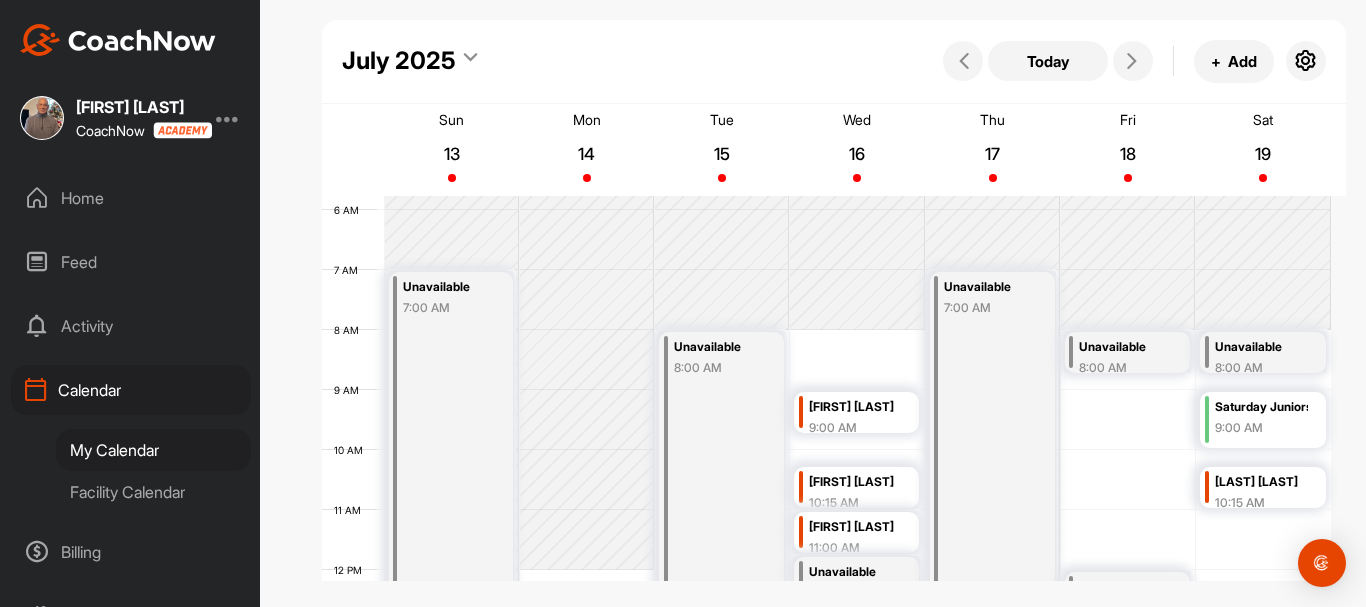 scroll, scrollTop: 446, scrollLeft: 0, axis: vertical 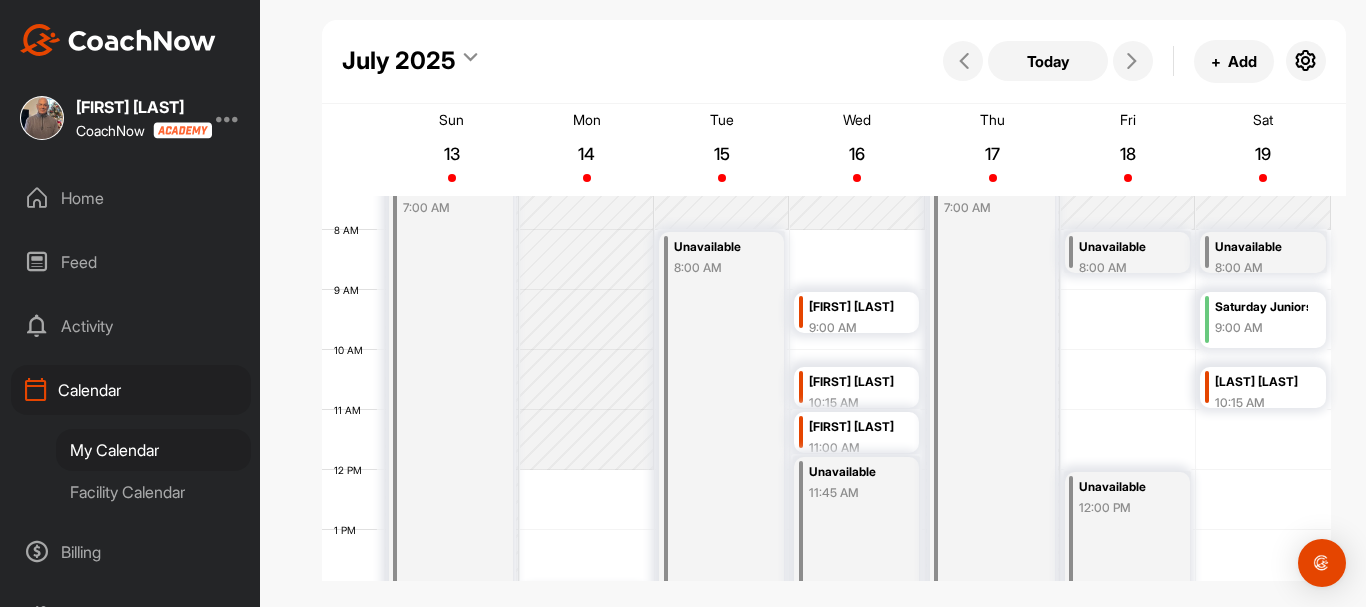 click on "[FIRST] [LAST]" at bounding box center [855, 307] 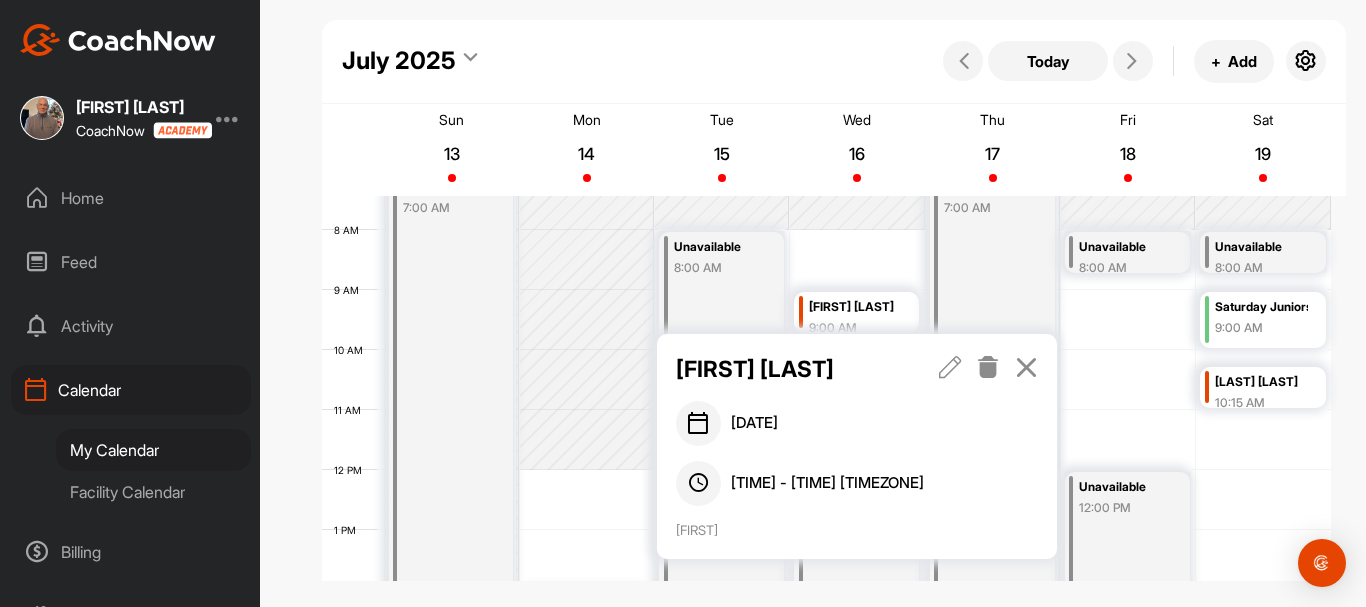 click at bounding box center (1026, 367) 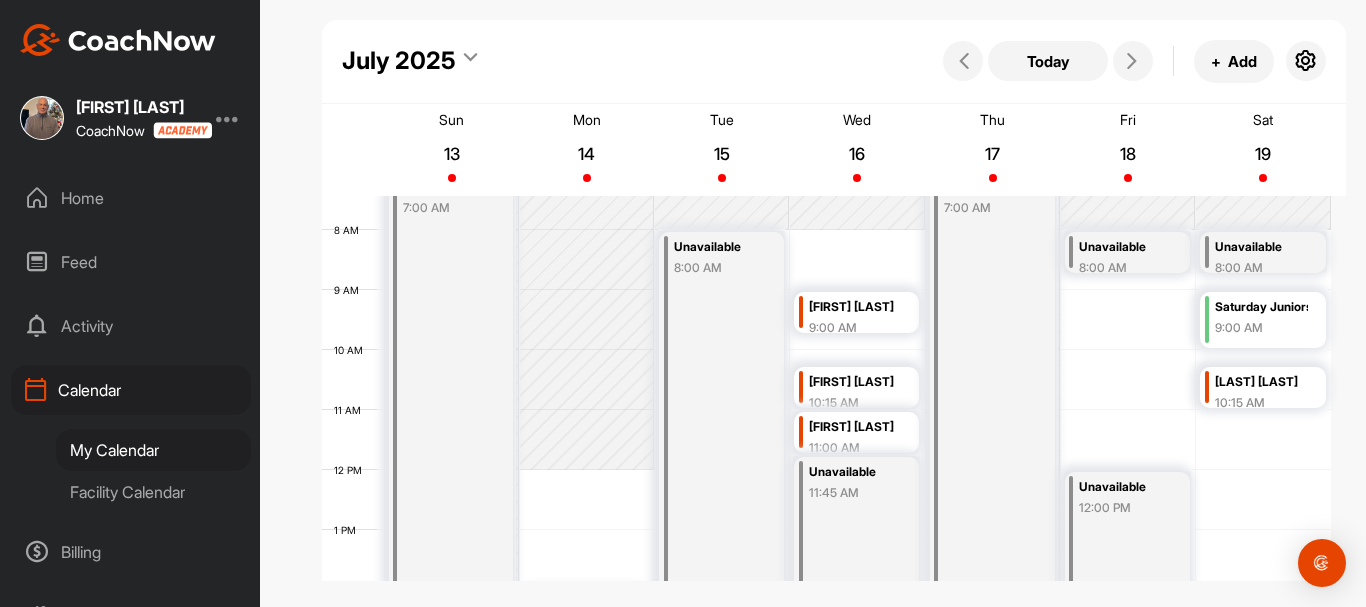 click on "[FIRST] [LAST]" at bounding box center (855, 382) 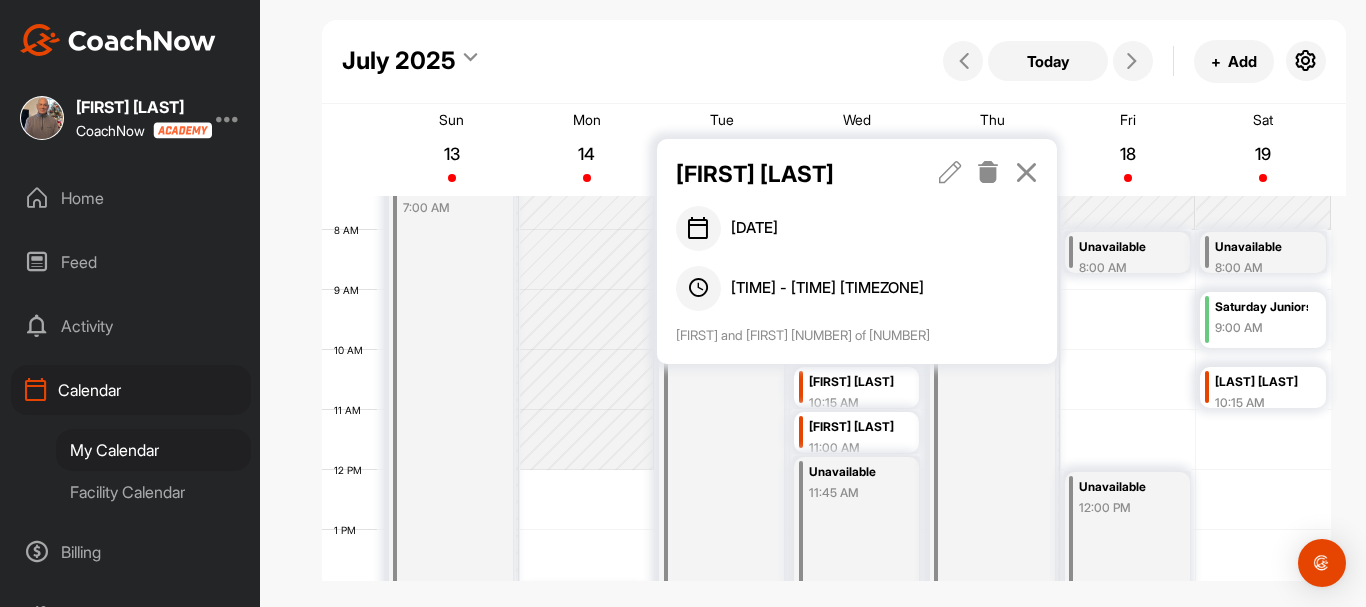 click at bounding box center (1026, 172) 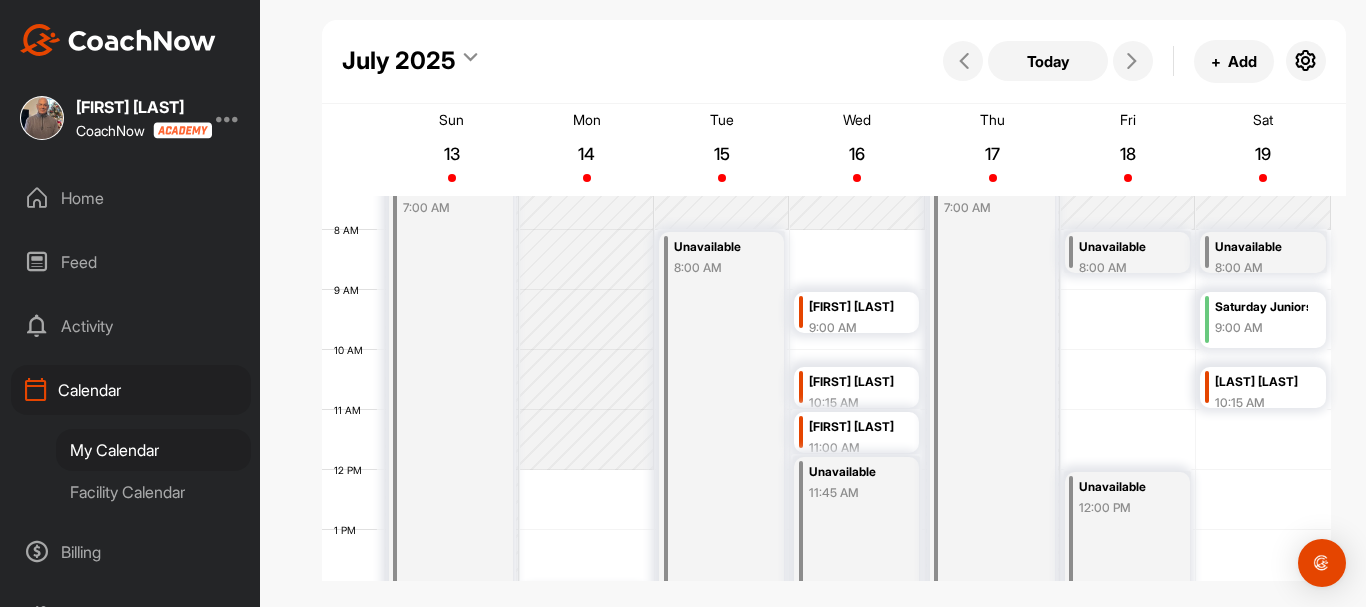 click on "[FIRST] [LAST]" at bounding box center (855, 427) 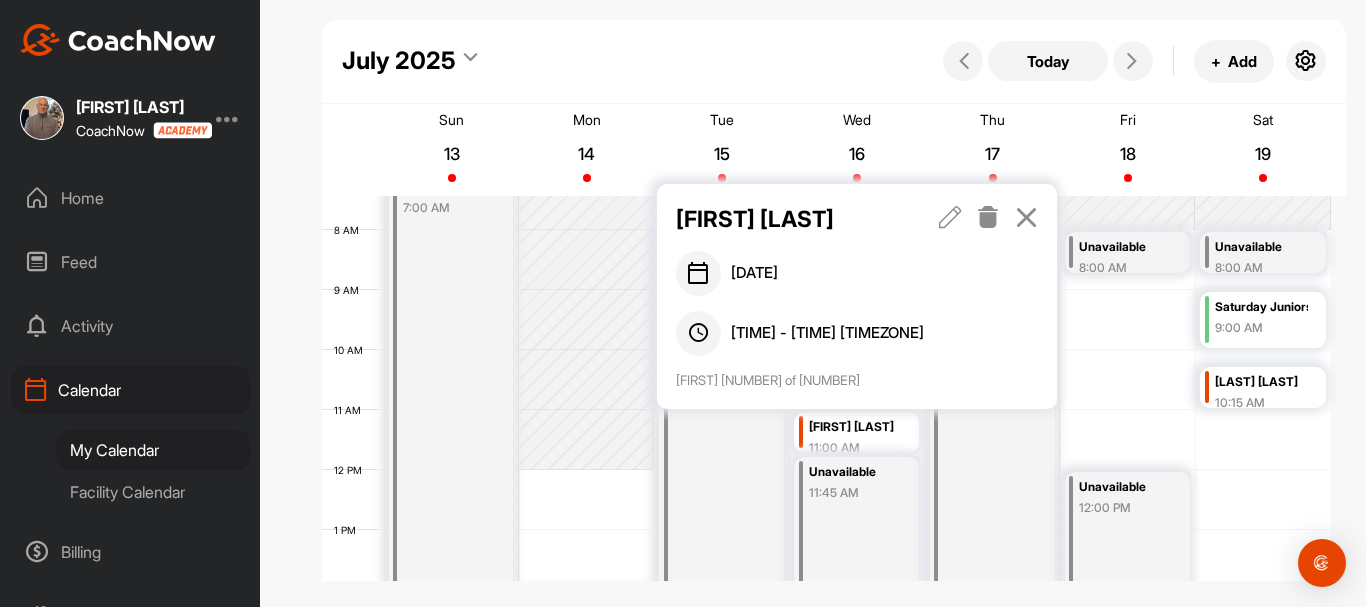 click at bounding box center [1026, 217] 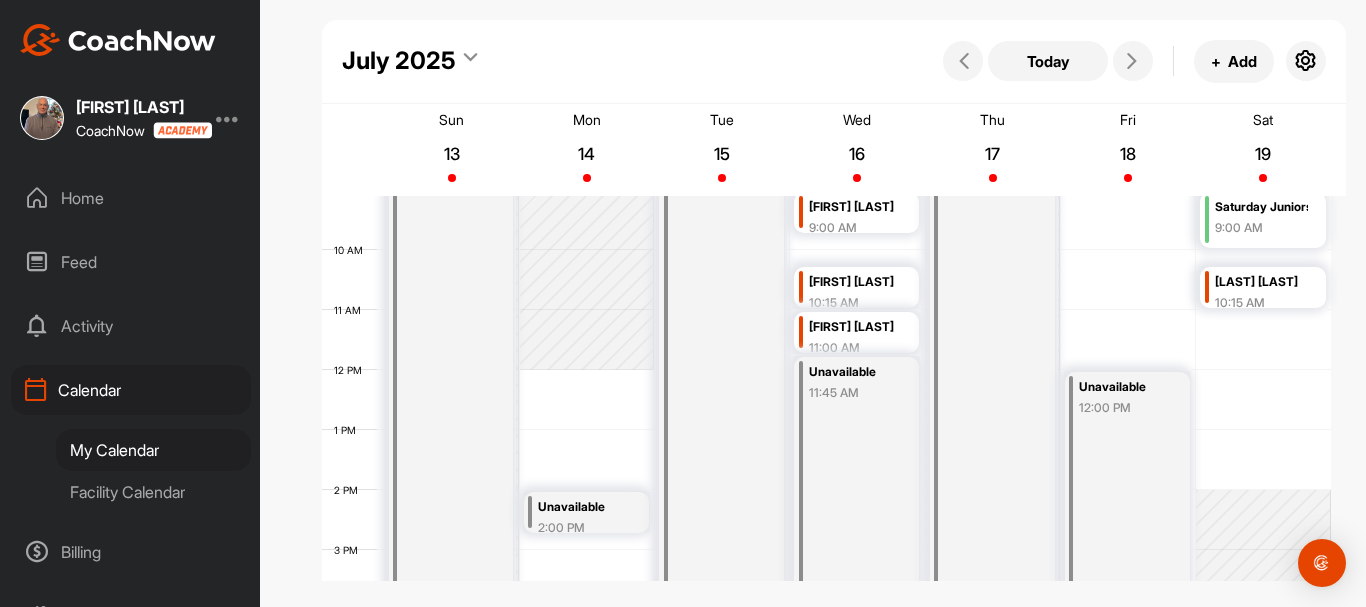 scroll, scrollTop: 446, scrollLeft: 0, axis: vertical 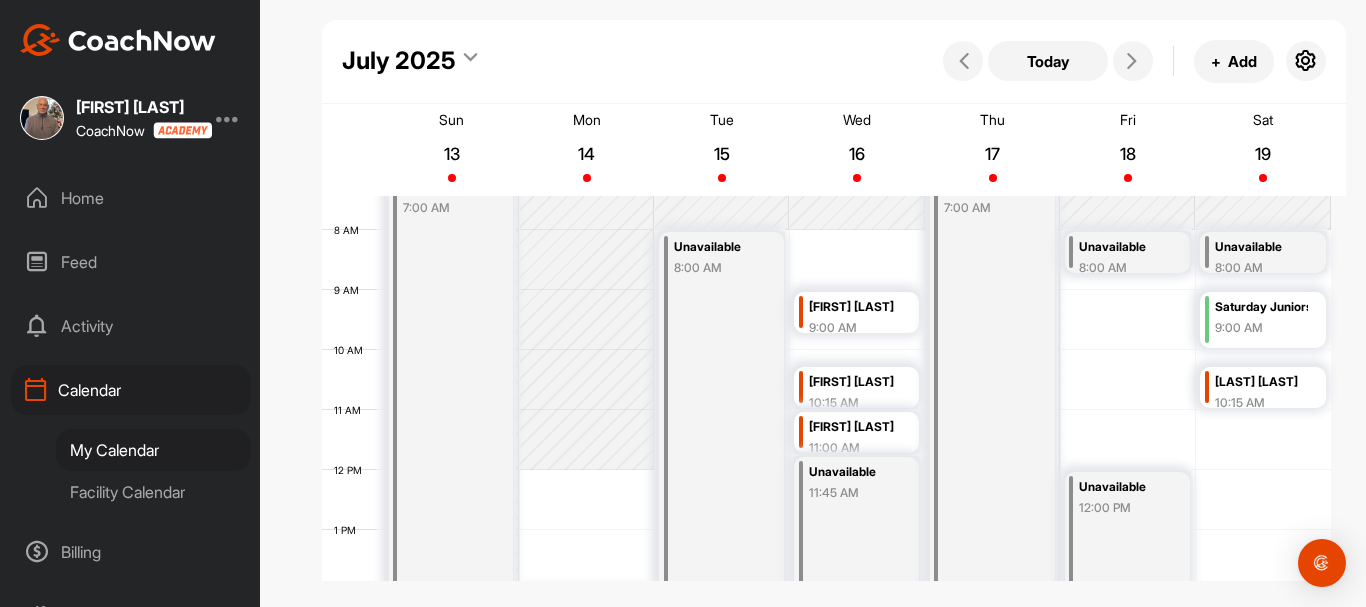 click on "Unavailable" at bounding box center [1125, 247] 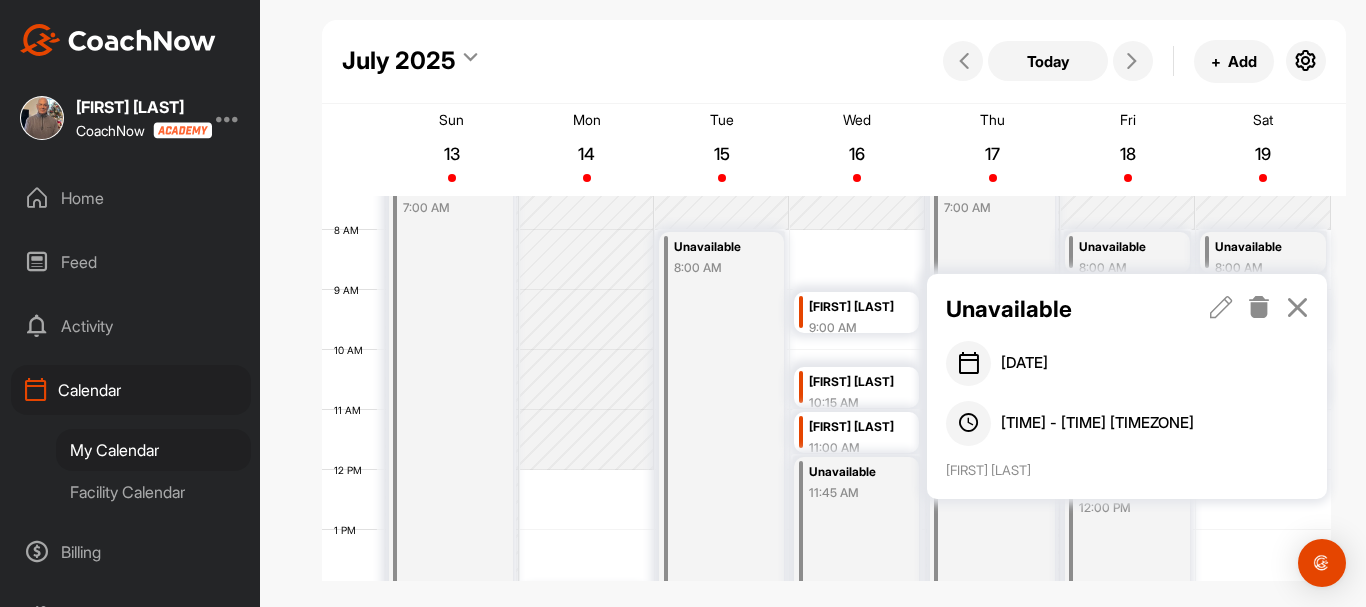 click at bounding box center [1297, 307] 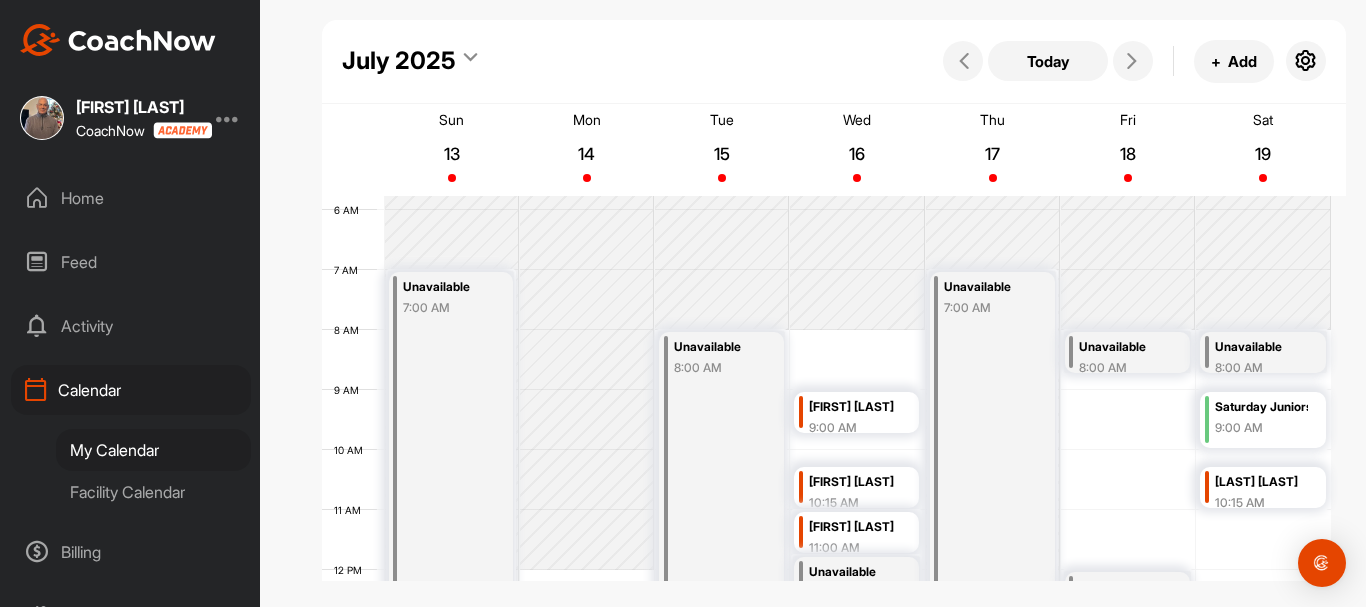 scroll, scrollTop: 446, scrollLeft: 0, axis: vertical 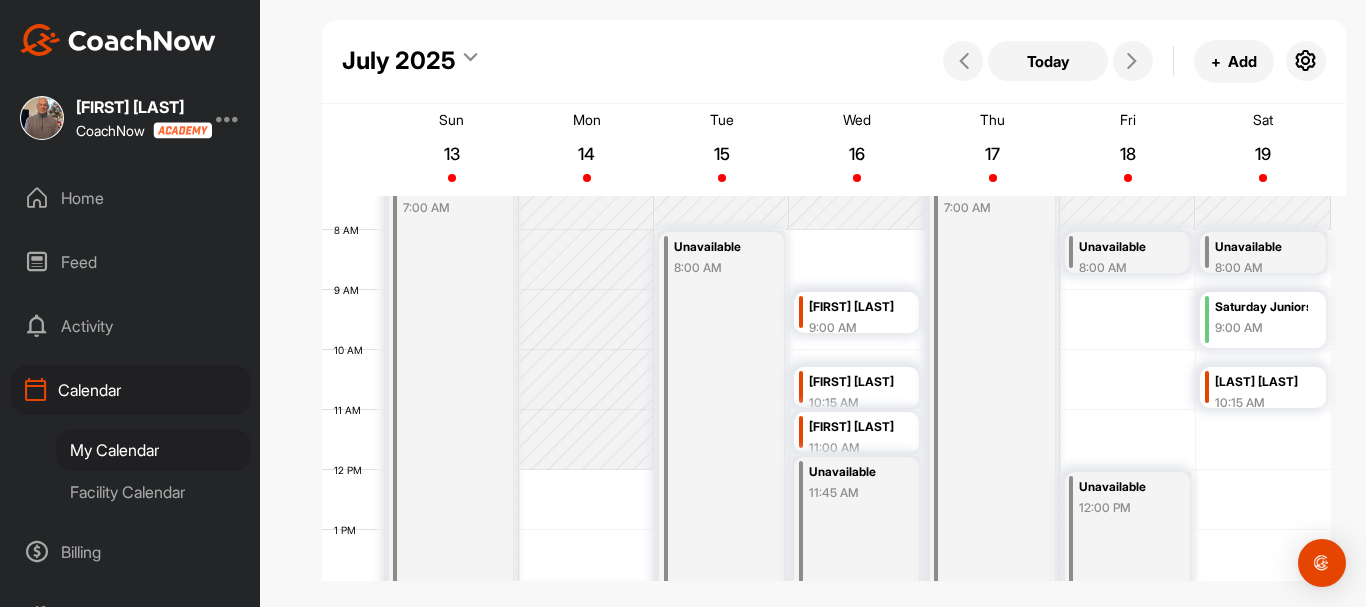 click on "Unavailable" at bounding box center [1261, 247] 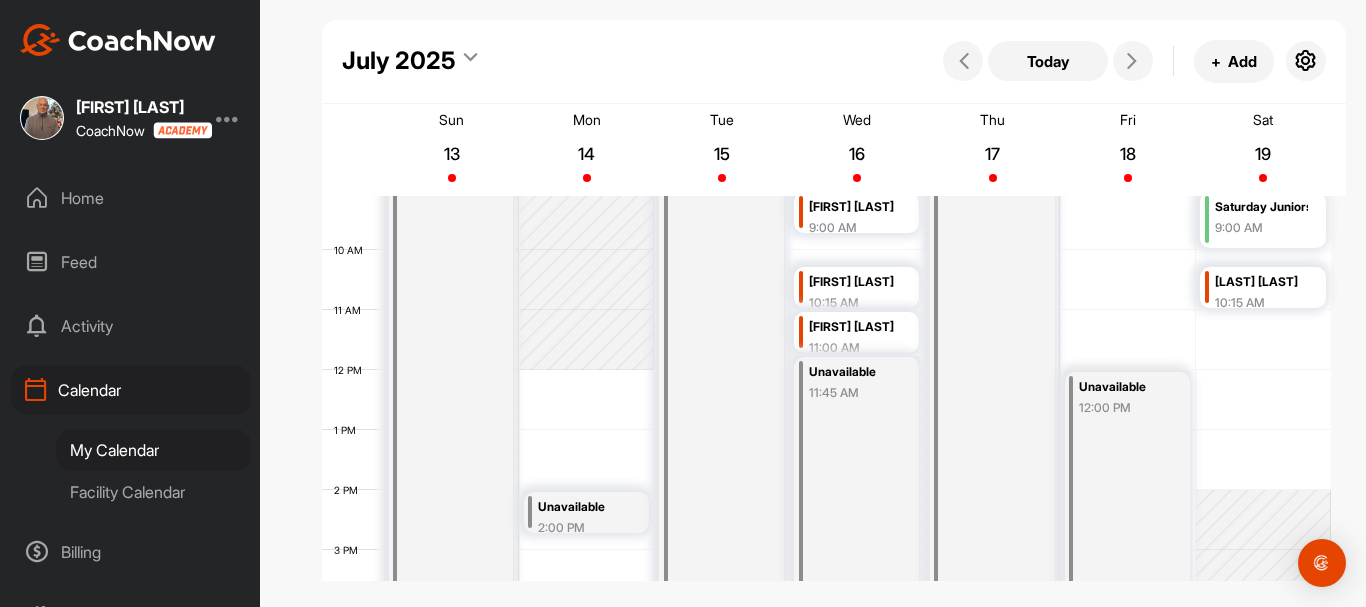 scroll, scrollTop: 346, scrollLeft: 0, axis: vertical 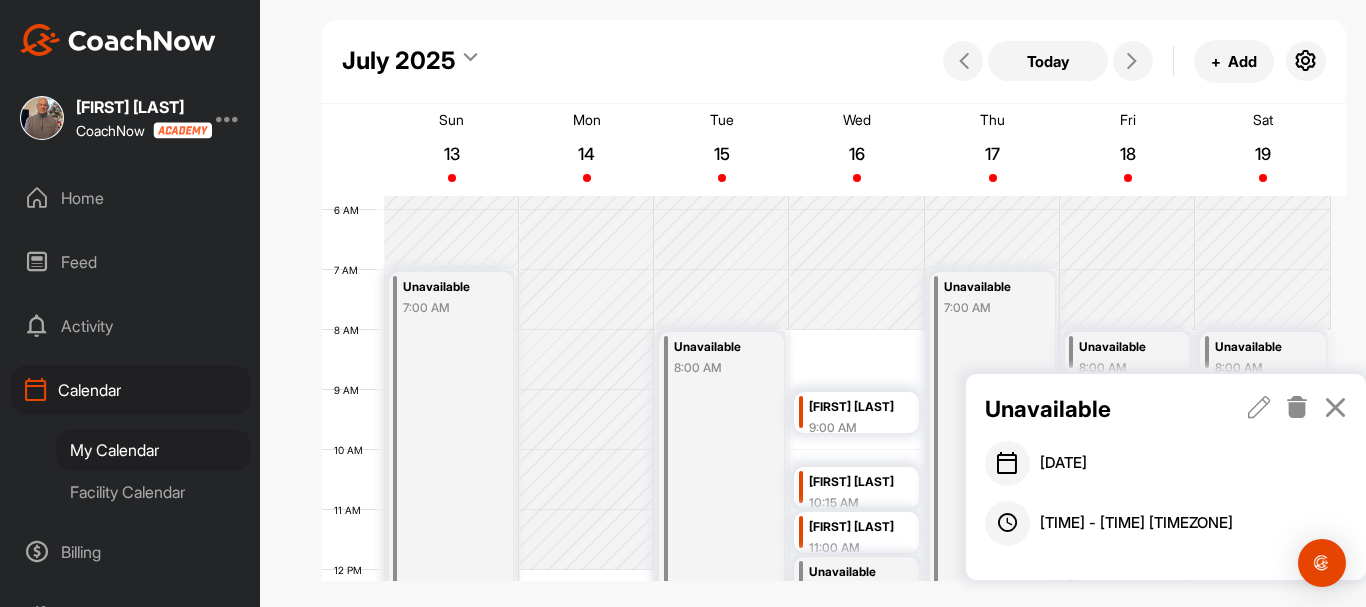 click at bounding box center [1335, 407] 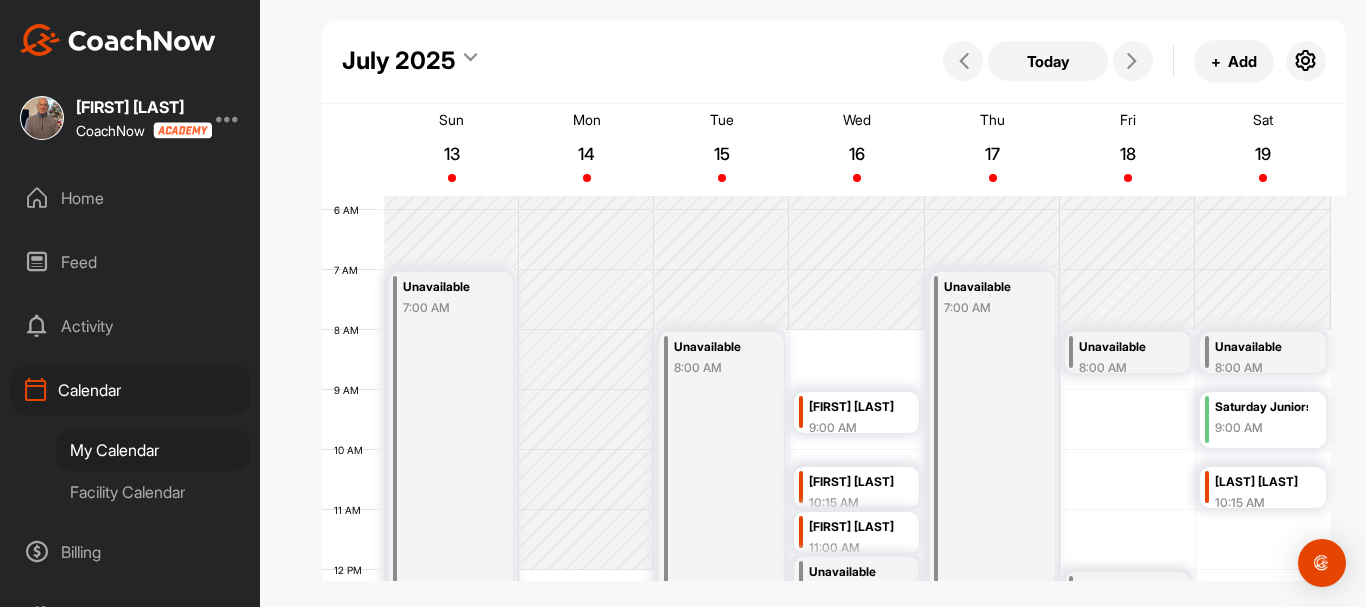 click on "[LAST] [LAST]" at bounding box center (1261, 482) 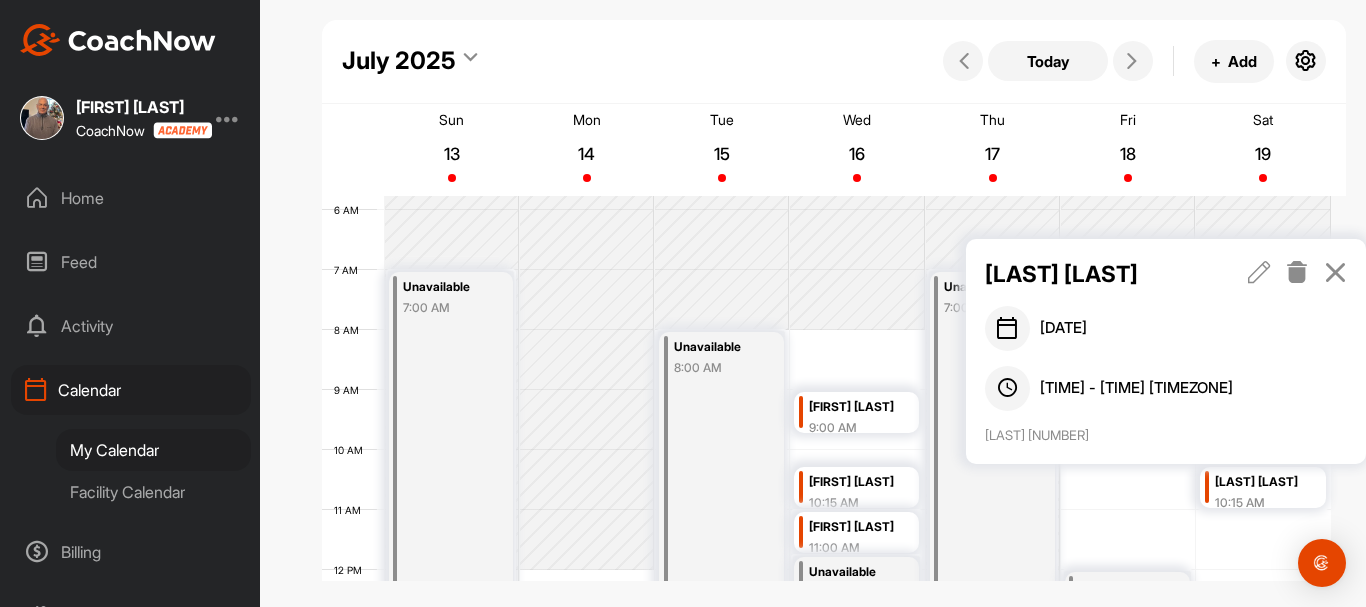click at bounding box center [1335, 272] 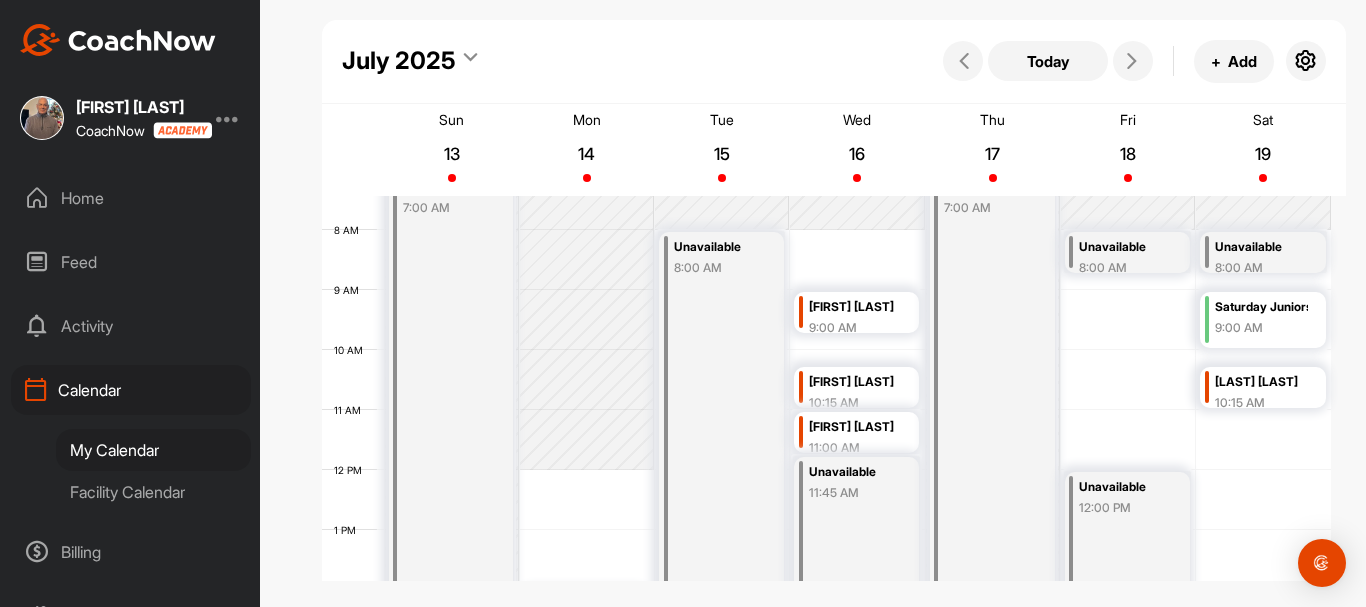scroll, scrollTop: 546, scrollLeft: 0, axis: vertical 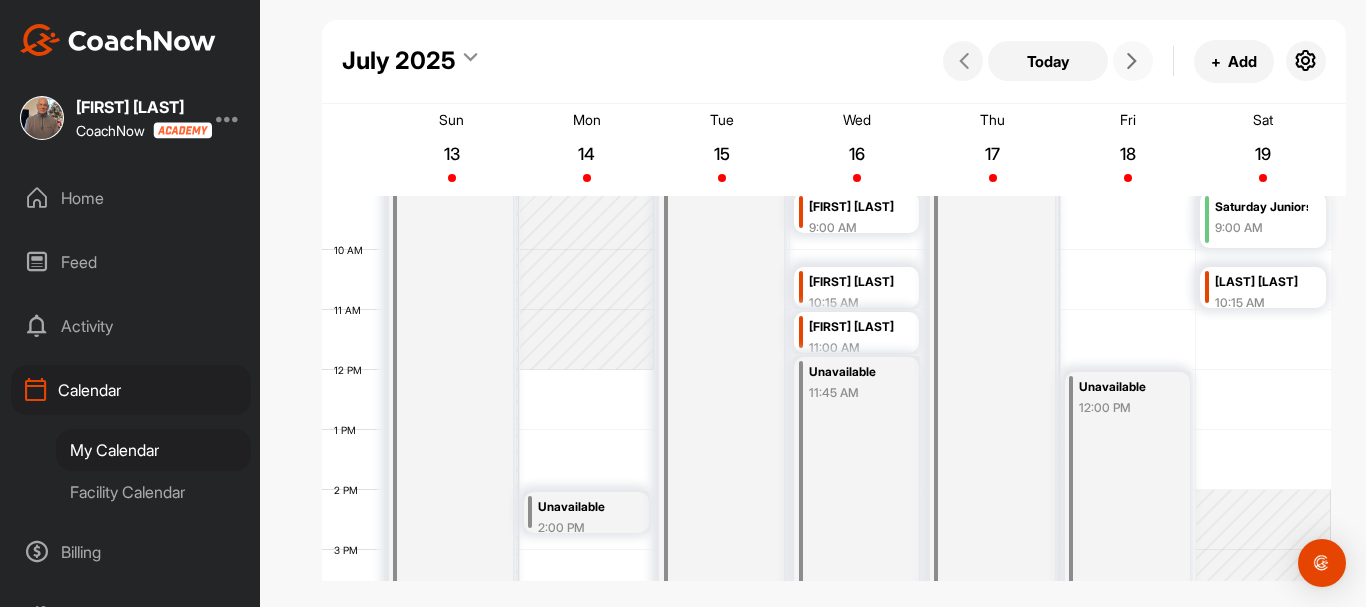 click at bounding box center (1132, 61) 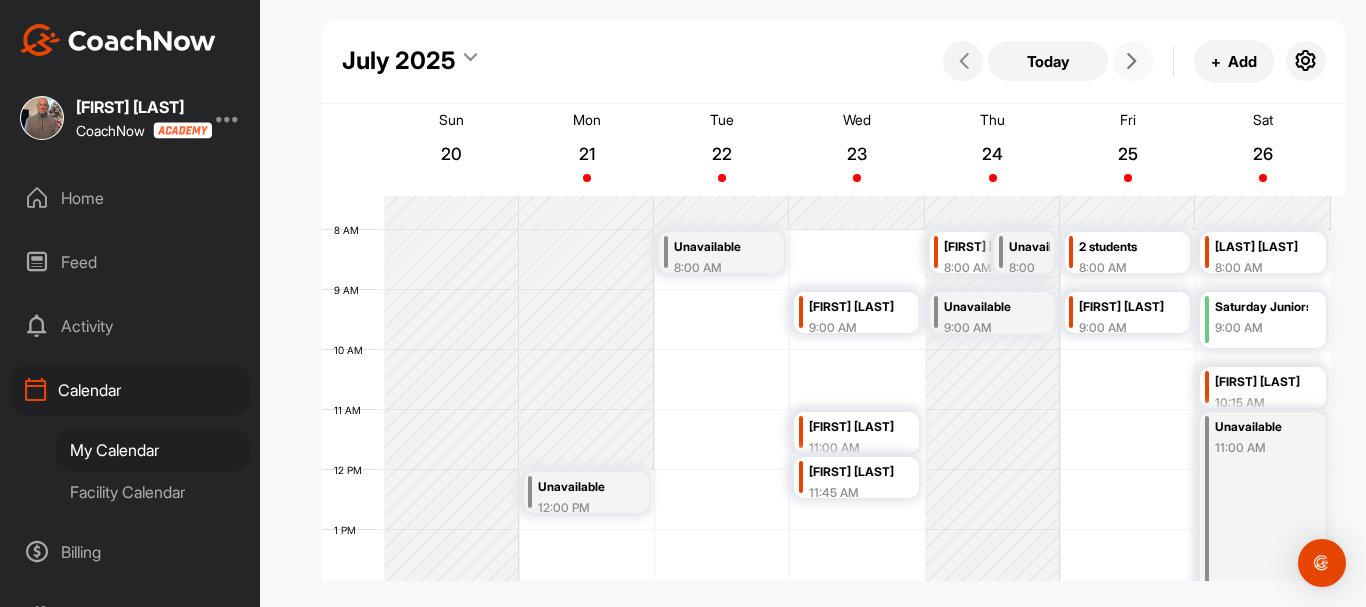 scroll, scrollTop: 546, scrollLeft: 0, axis: vertical 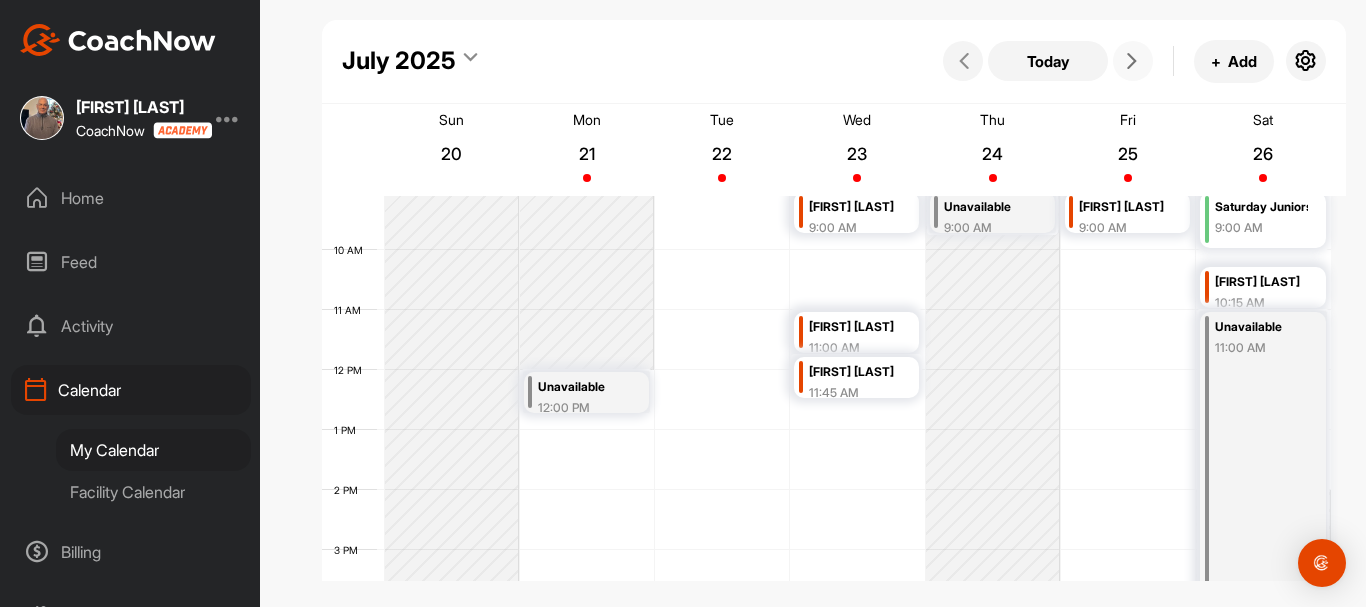 click on "Unavailable" at bounding box center (584, 387) 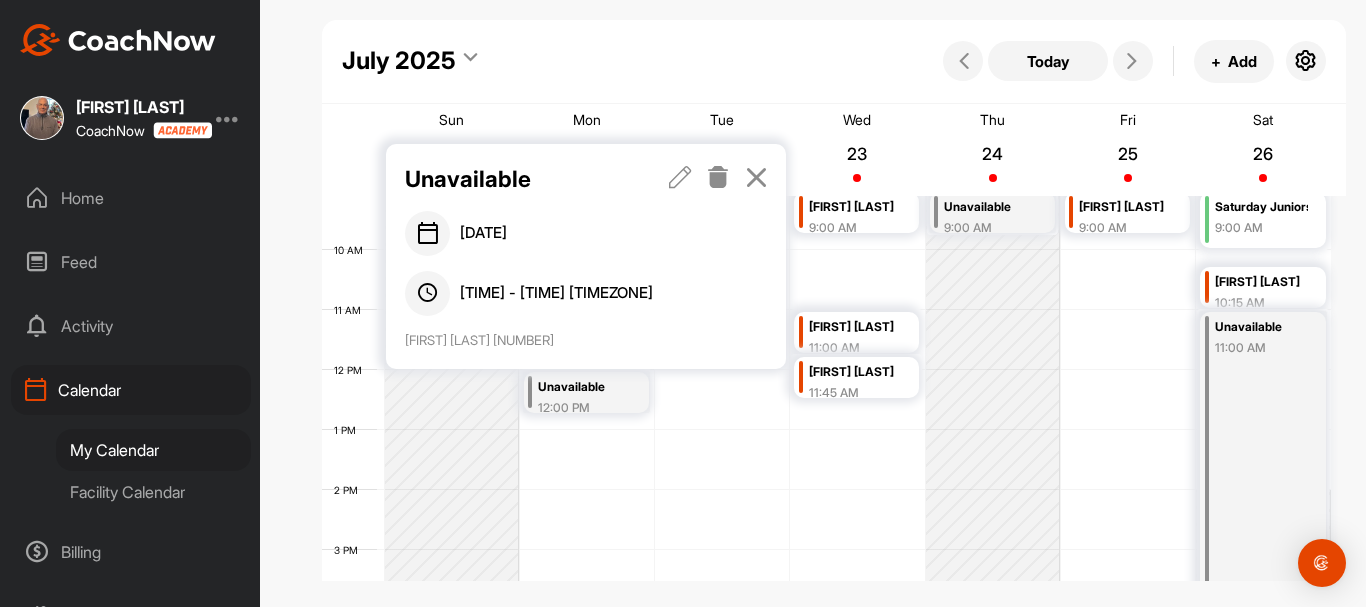 click at bounding box center [756, 177] 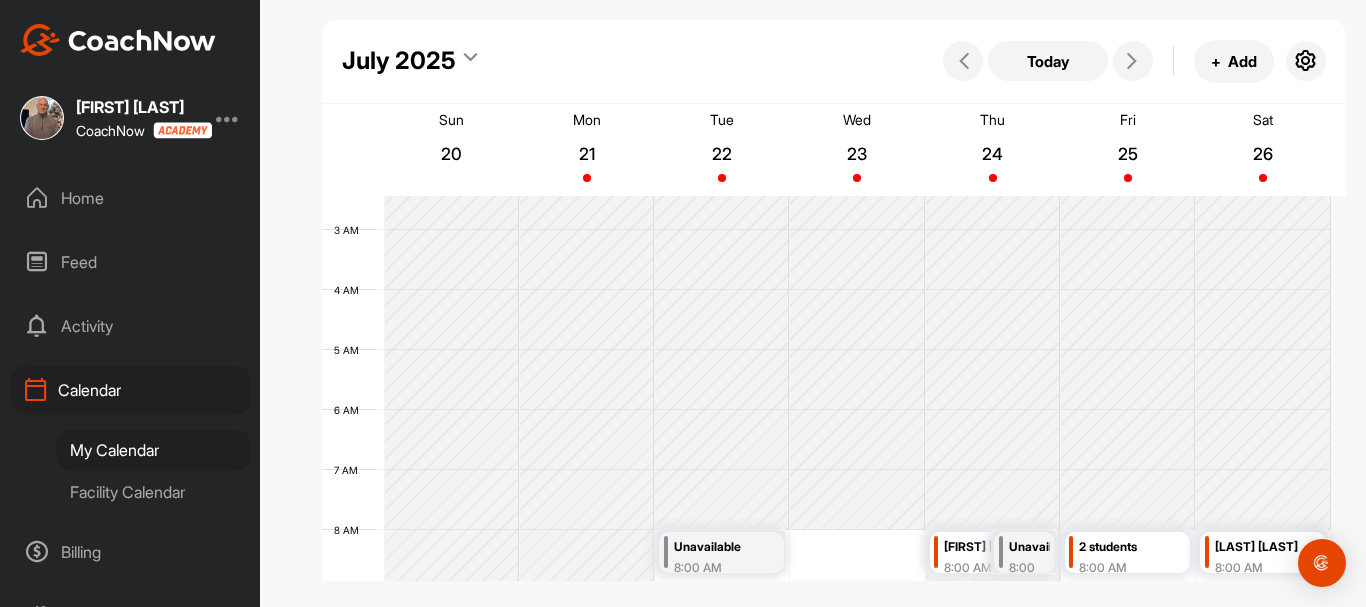 scroll, scrollTop: 346, scrollLeft: 0, axis: vertical 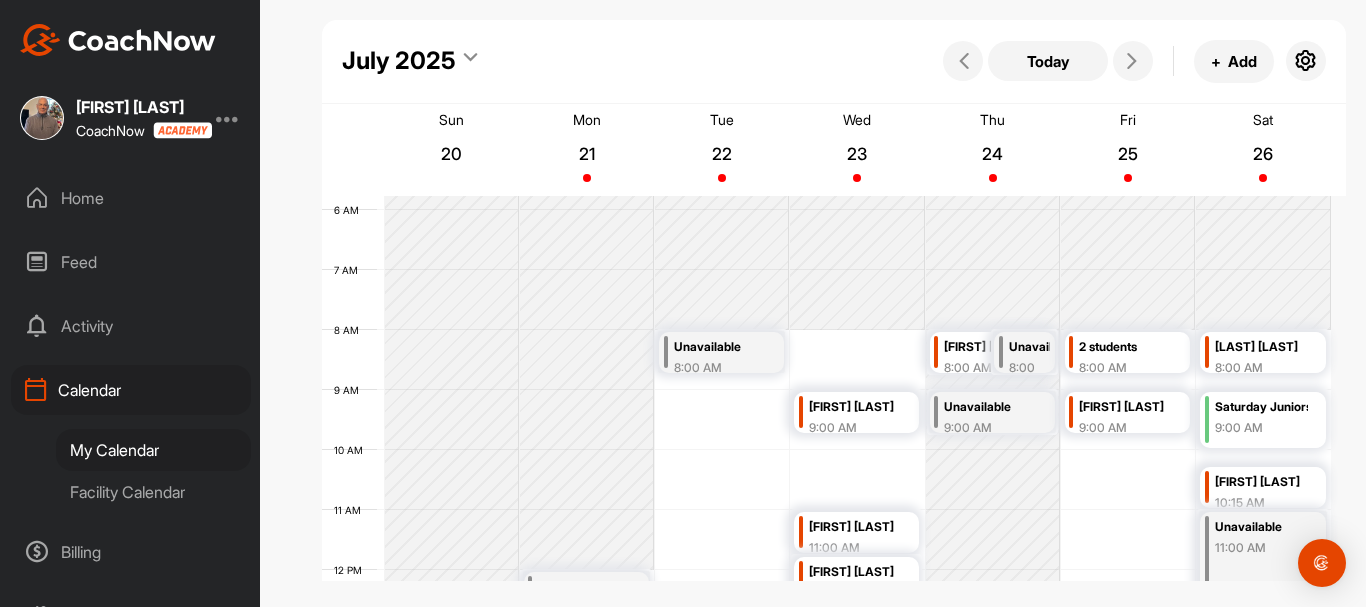 click on "Unavailable" at bounding box center [720, 347] 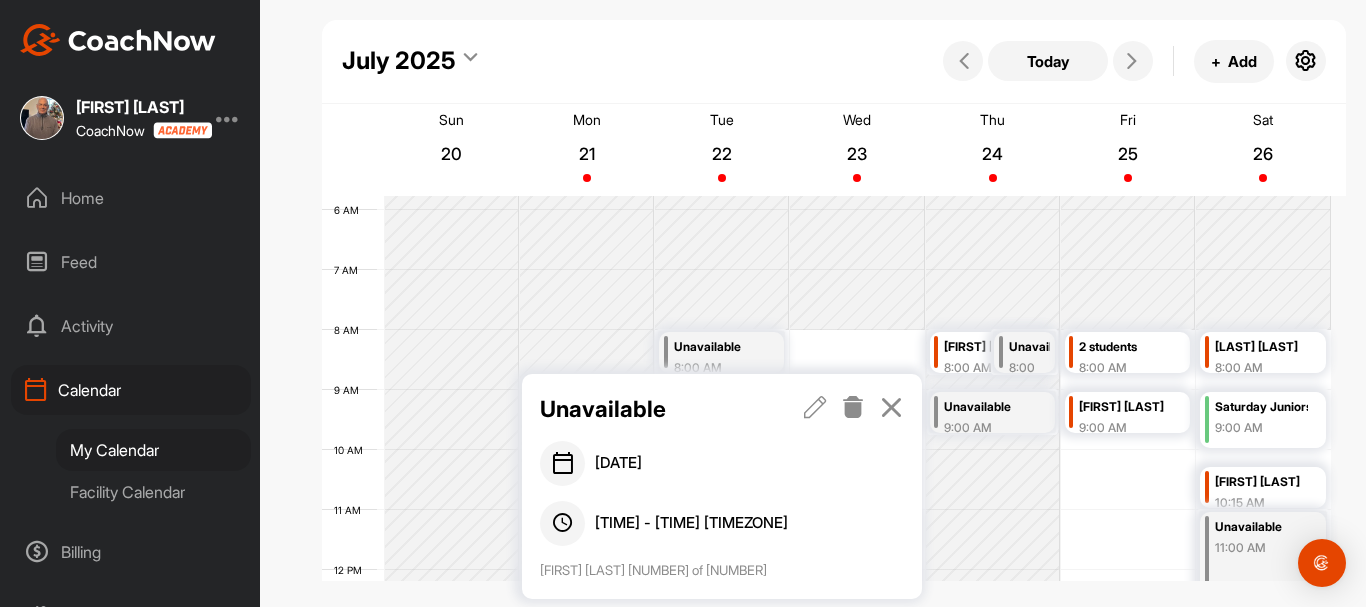 click at bounding box center (891, 407) 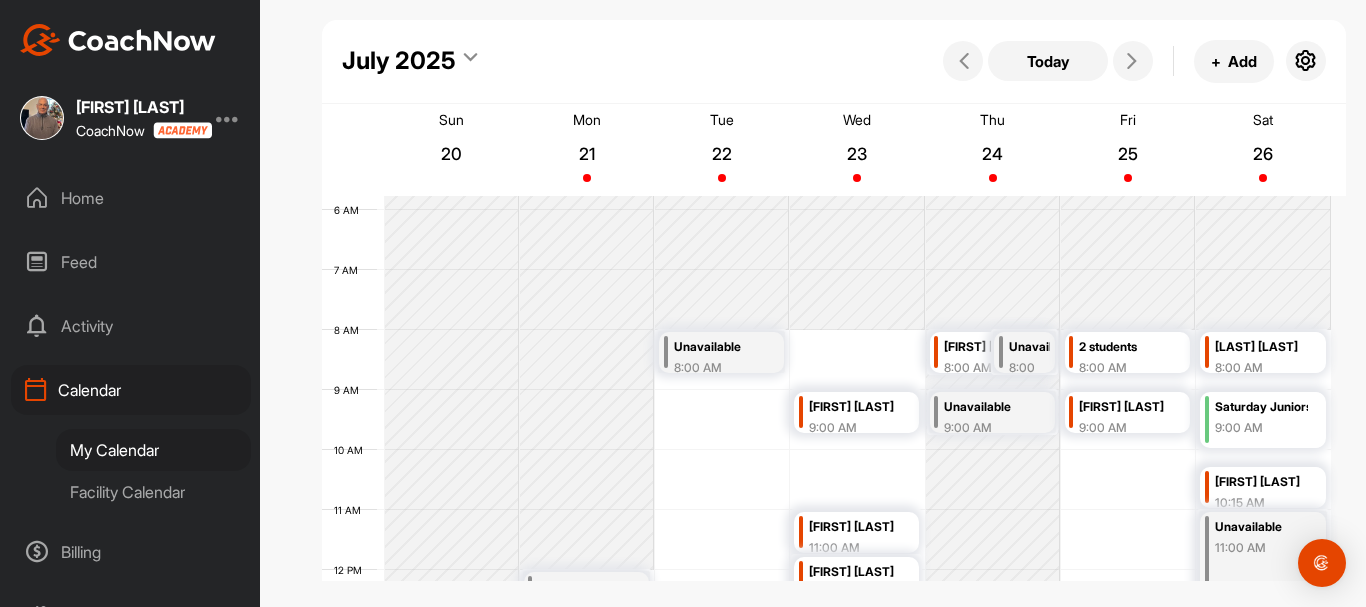 scroll, scrollTop: 446, scrollLeft: 0, axis: vertical 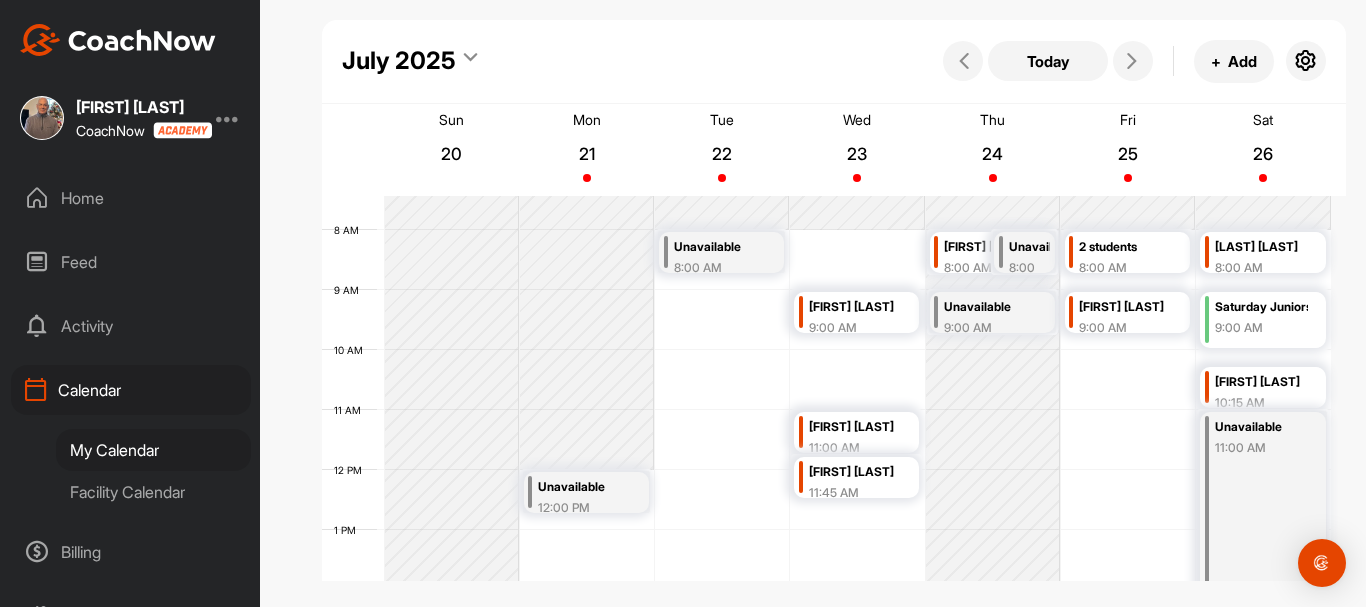 click on "[FIRST] [LAST]" at bounding box center [855, 307] 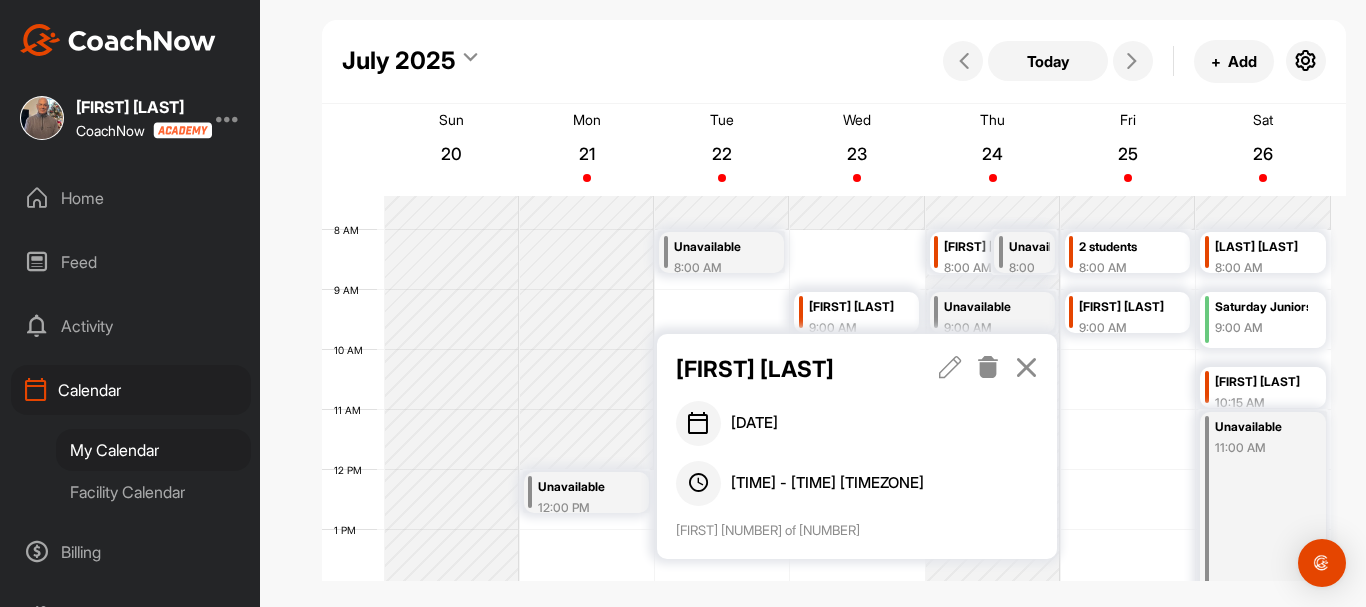 click at bounding box center [1026, 367] 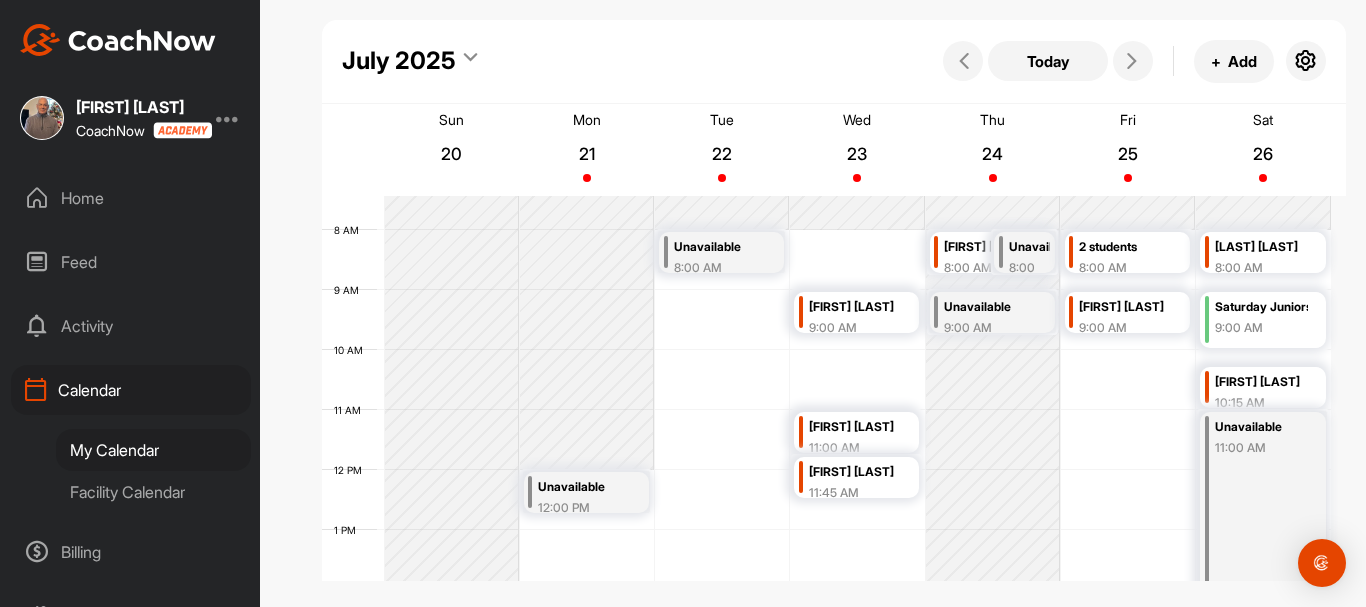 click on "[FIRST] [LAST]" at bounding box center (855, 427) 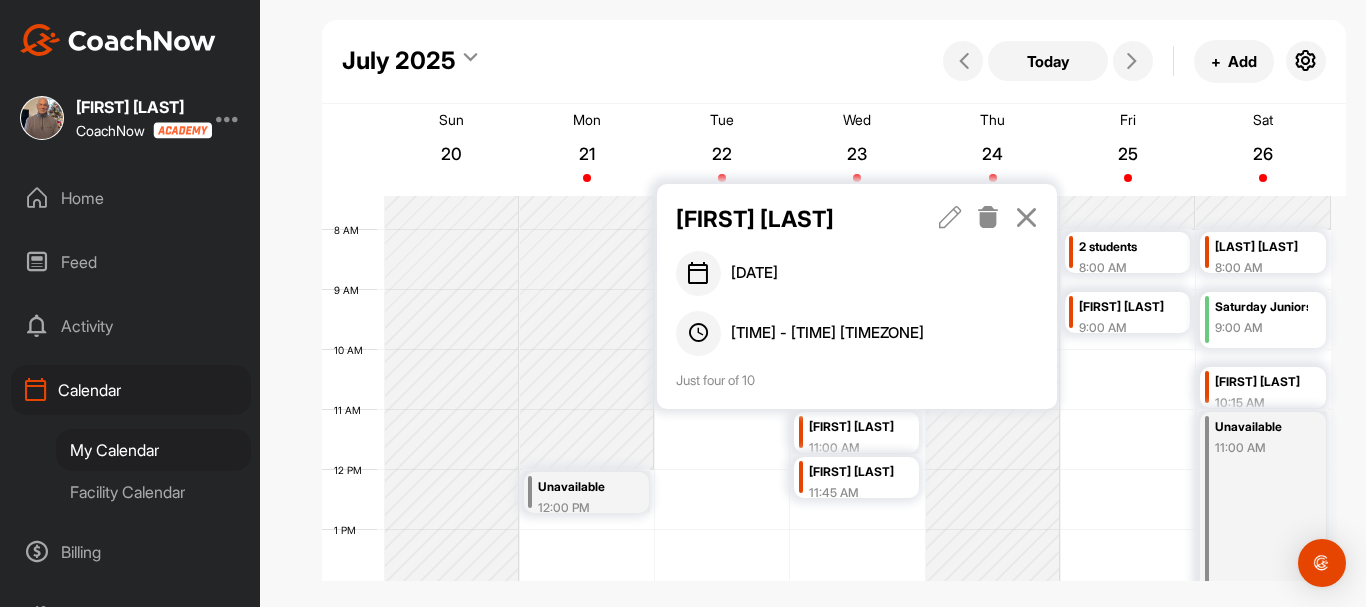 click at bounding box center [1026, 217] 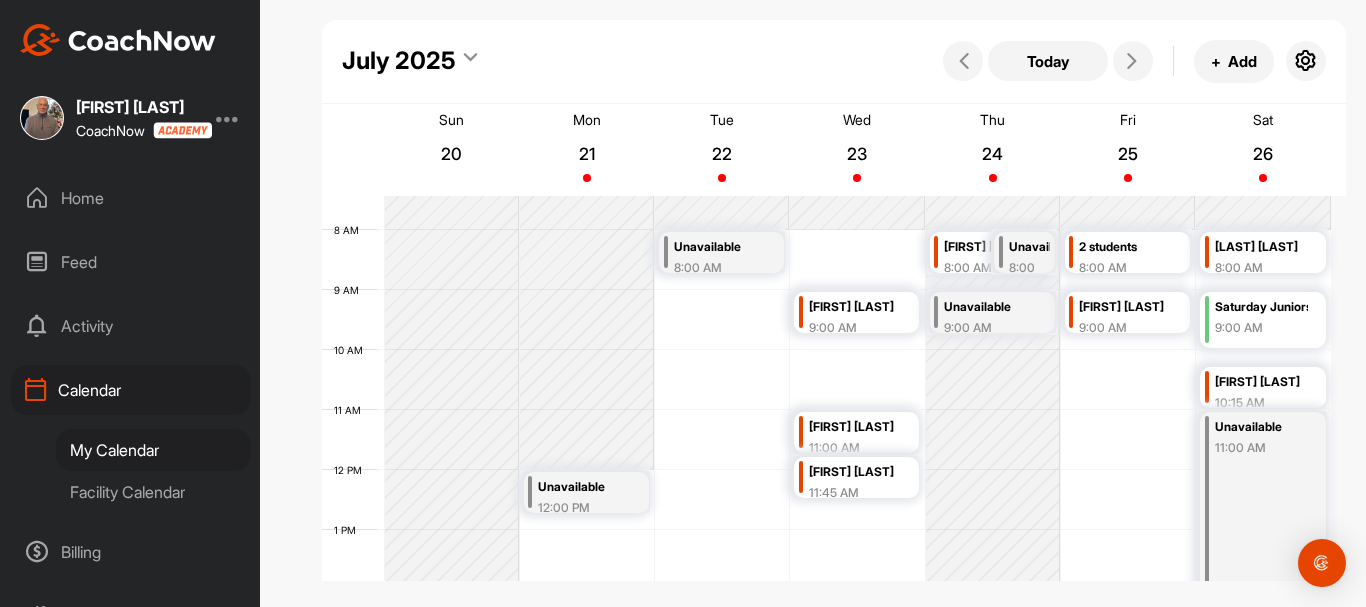 click on "[FIRST] [LAST]" at bounding box center [855, 472] 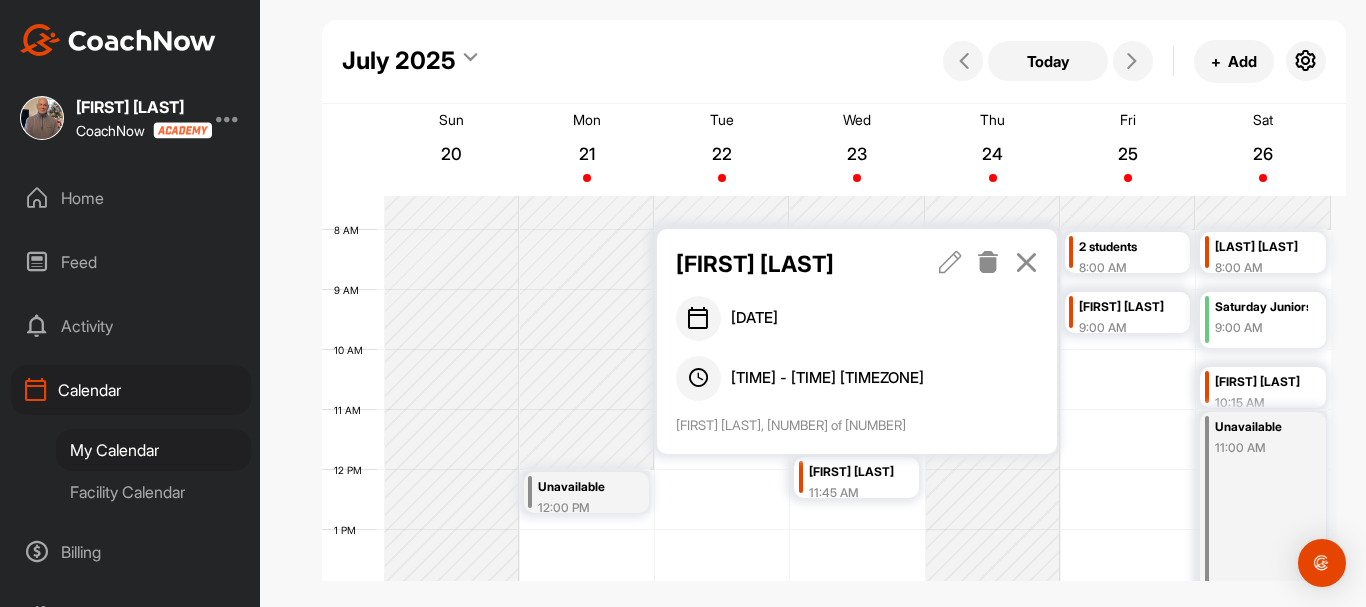 click at bounding box center (1026, 262) 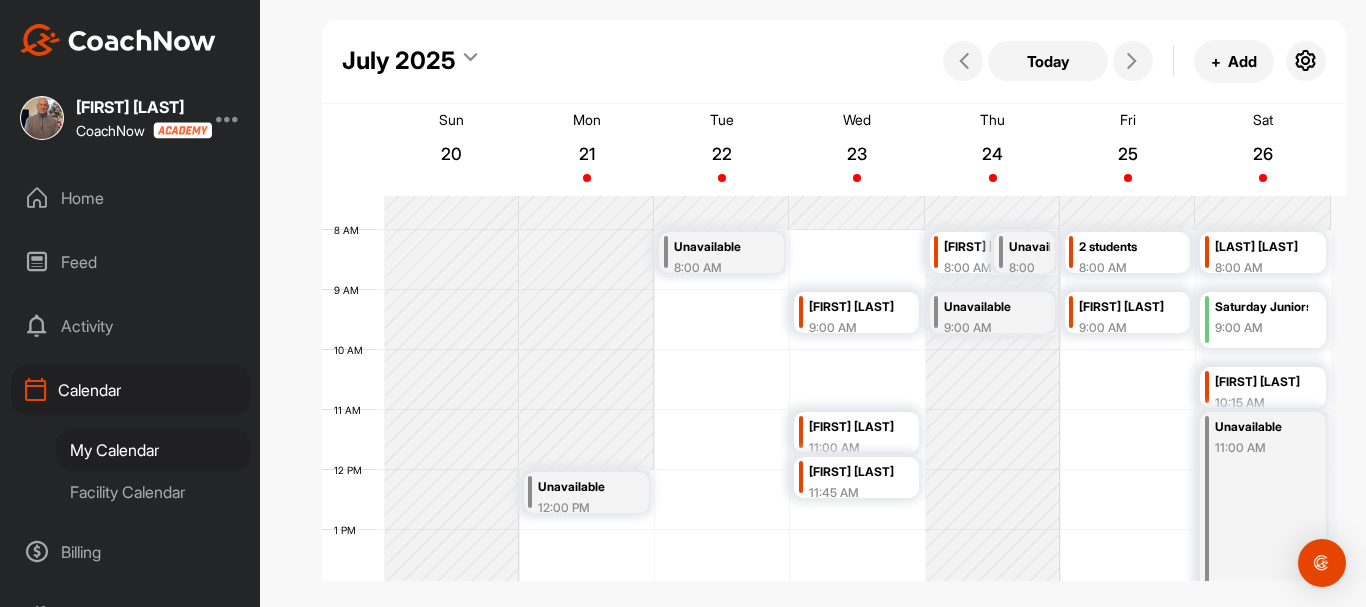 scroll, scrollTop: 546, scrollLeft: 0, axis: vertical 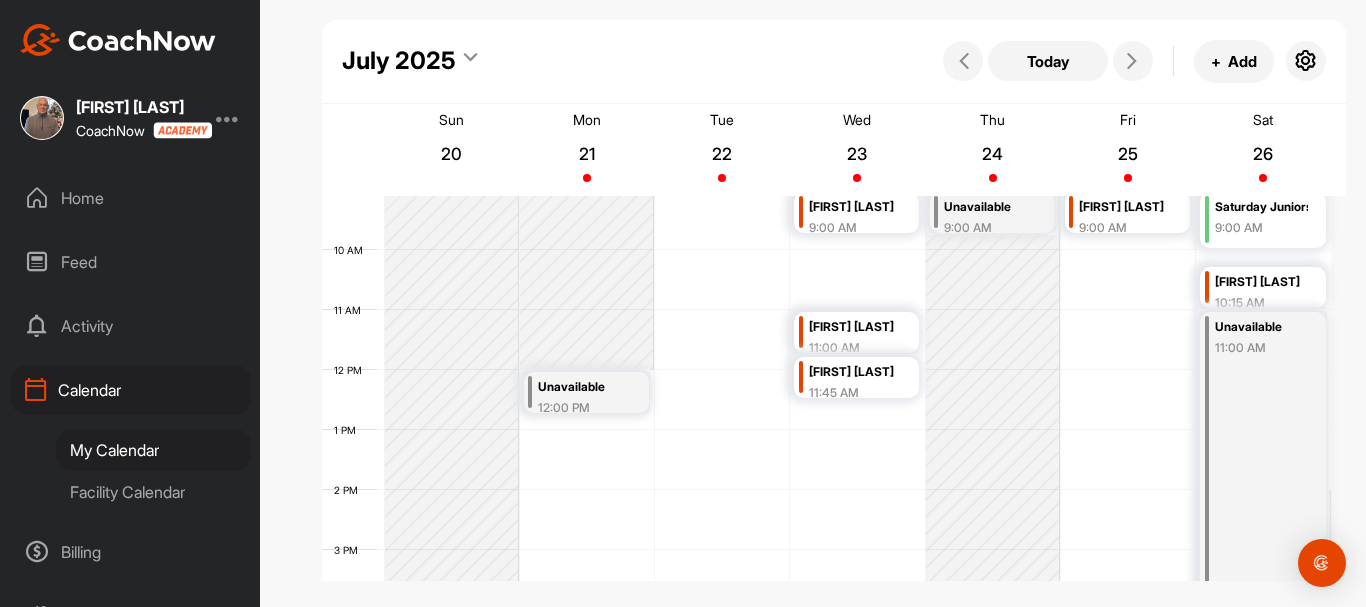 click on "Unavailable" at bounding box center (584, 387) 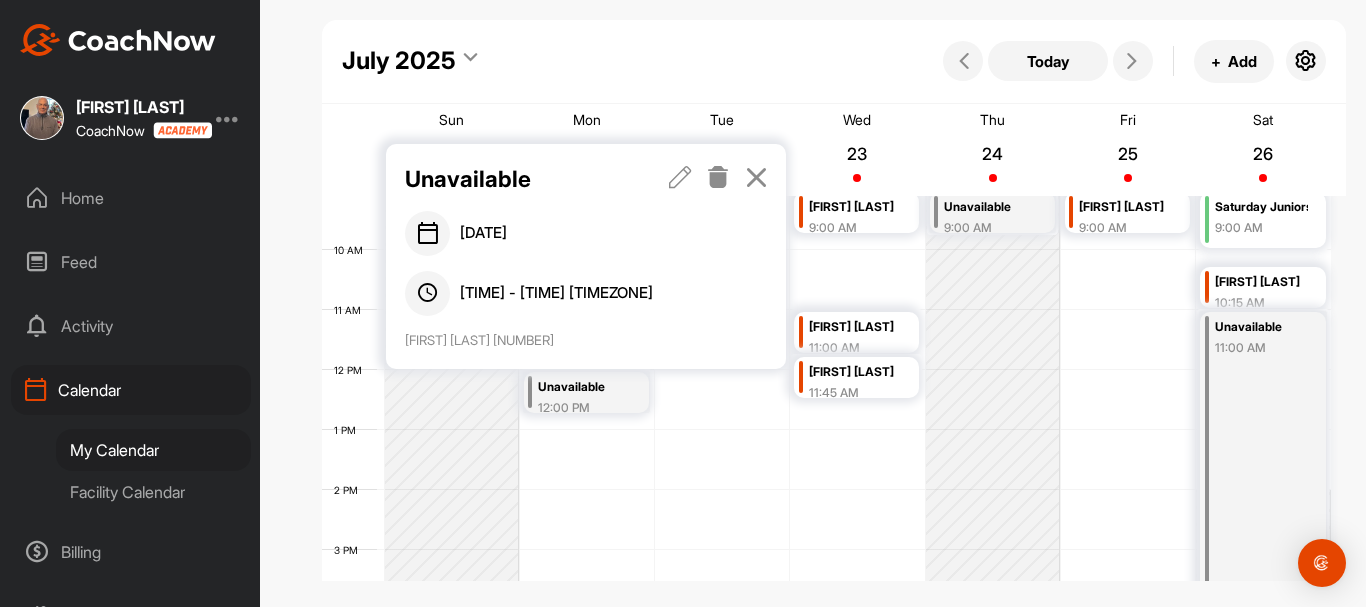 click at bounding box center (756, 177) 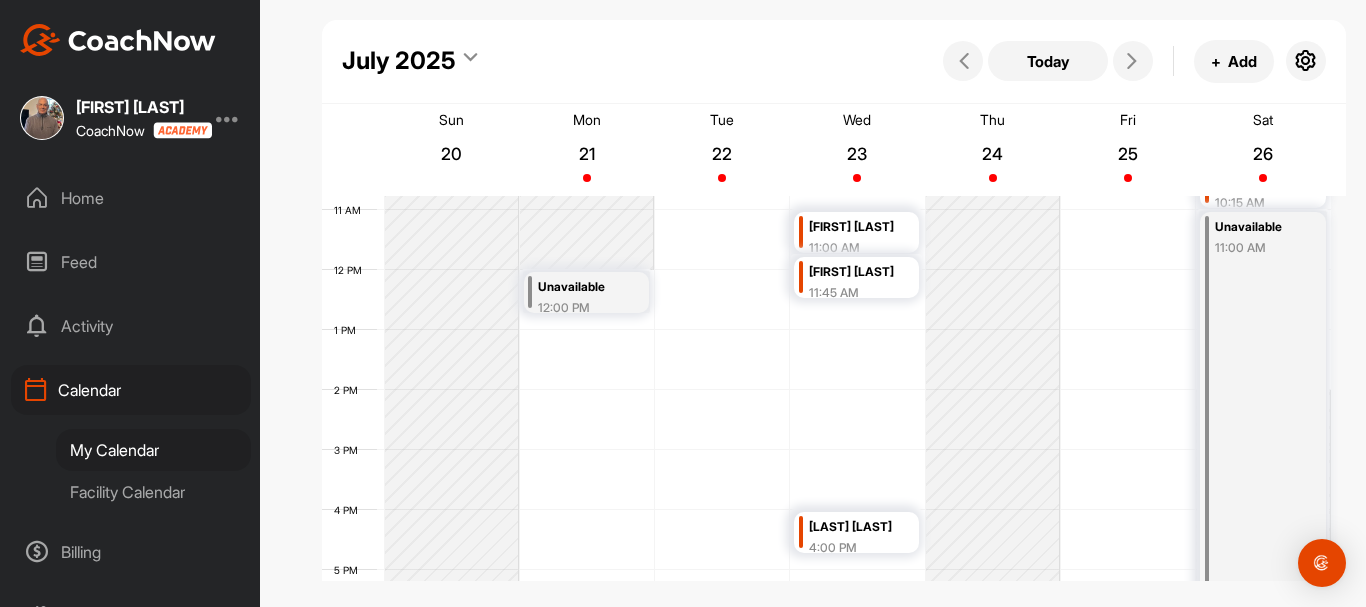 scroll, scrollTop: 746, scrollLeft: 0, axis: vertical 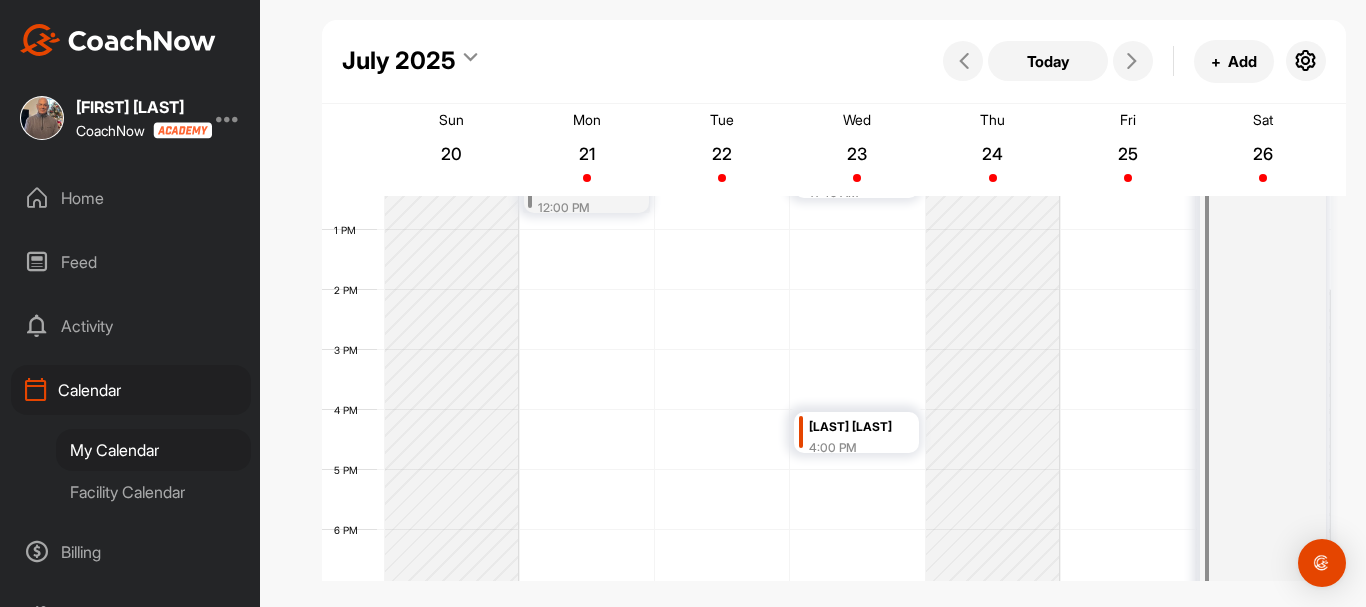 click on "[LAST] [LAST]" at bounding box center [855, 427] 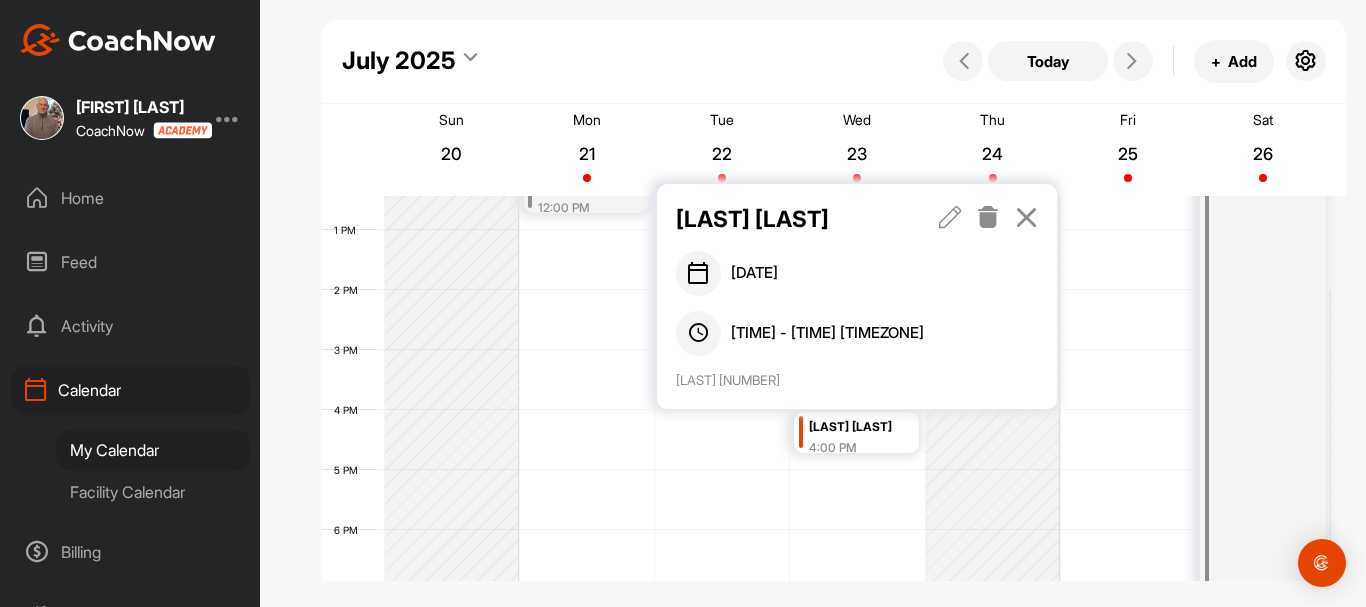 click at bounding box center (1026, 217) 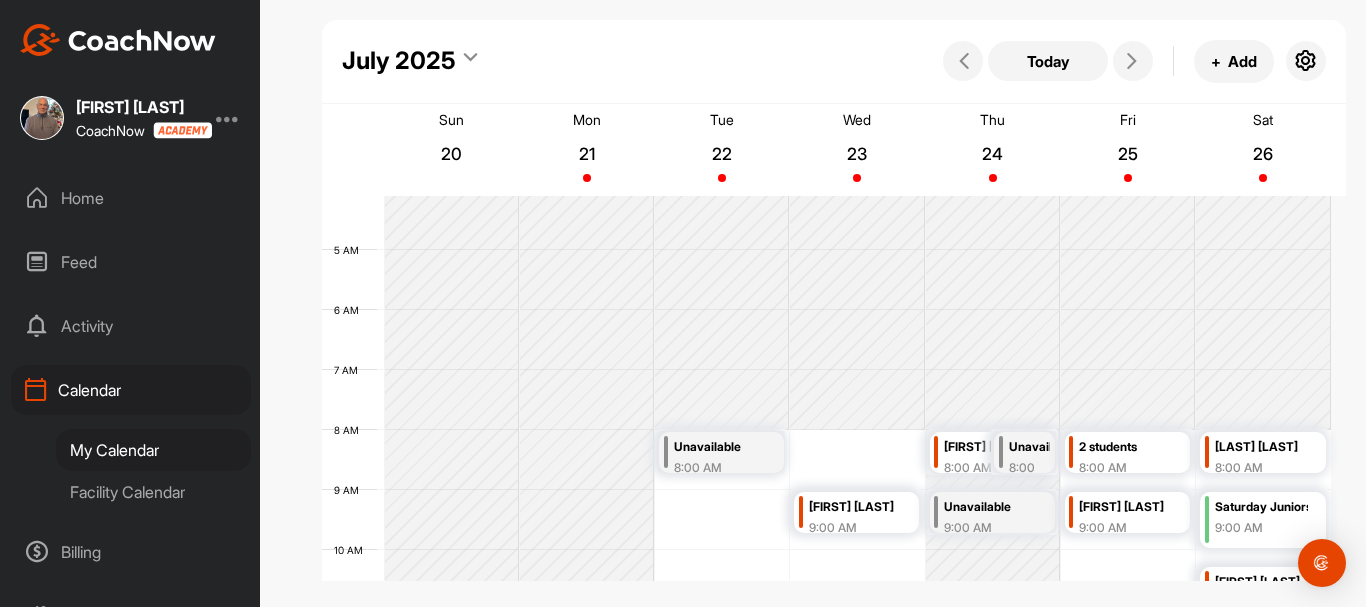 scroll, scrollTop: 346, scrollLeft: 0, axis: vertical 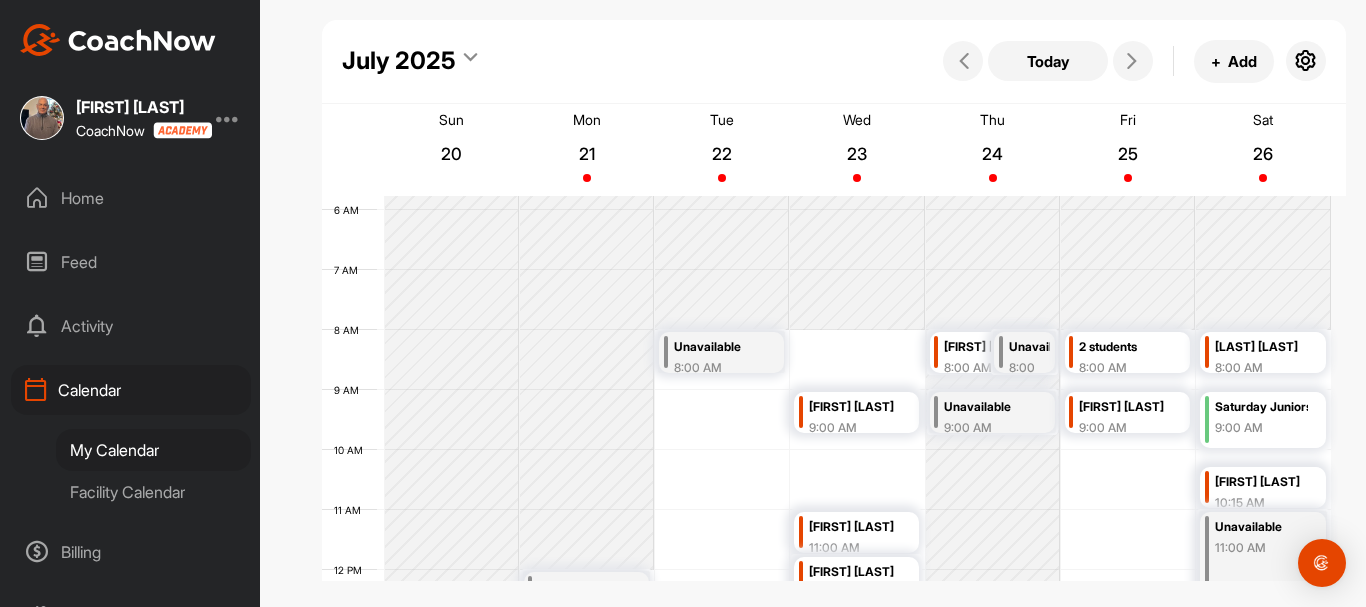 click on "[FIRST] [LAST]" at bounding box center (990, 347) 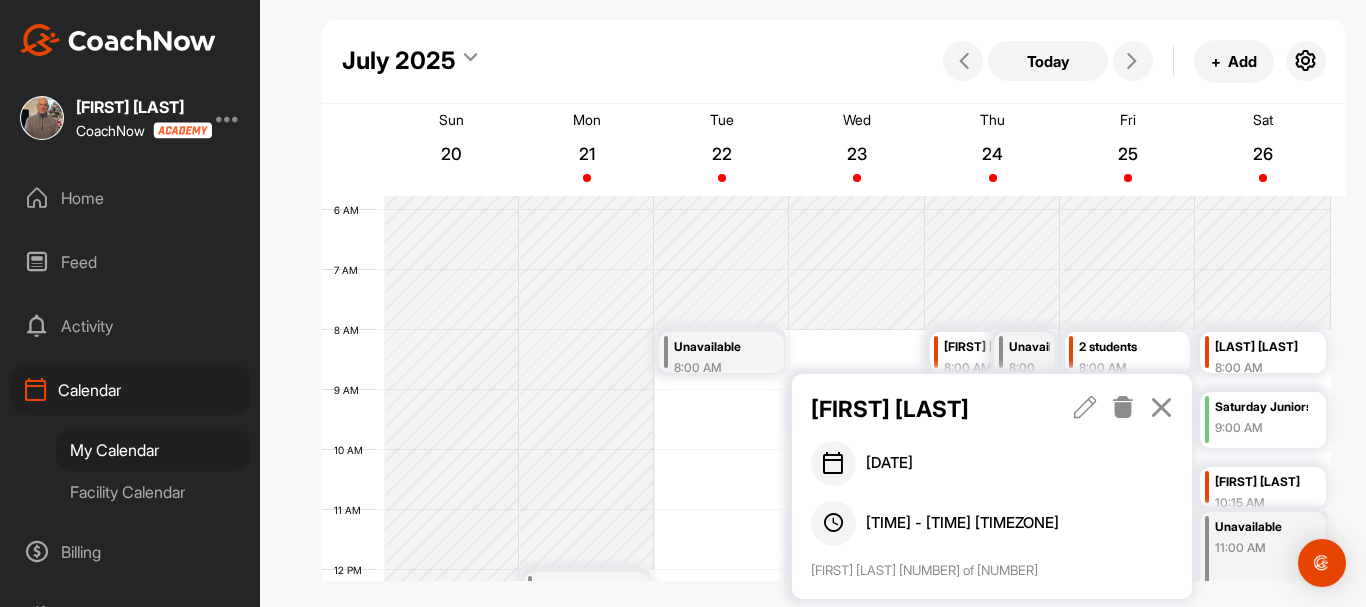click at bounding box center [1161, 407] 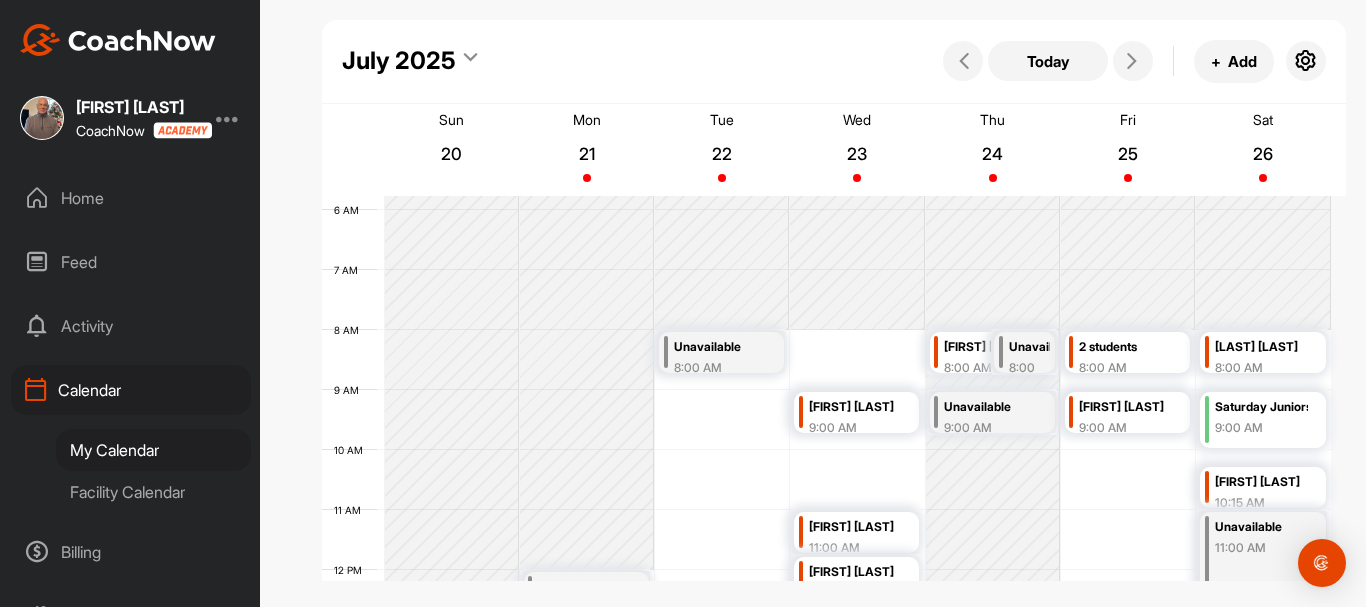 click on "Unavailable" at bounding box center (990, 407) 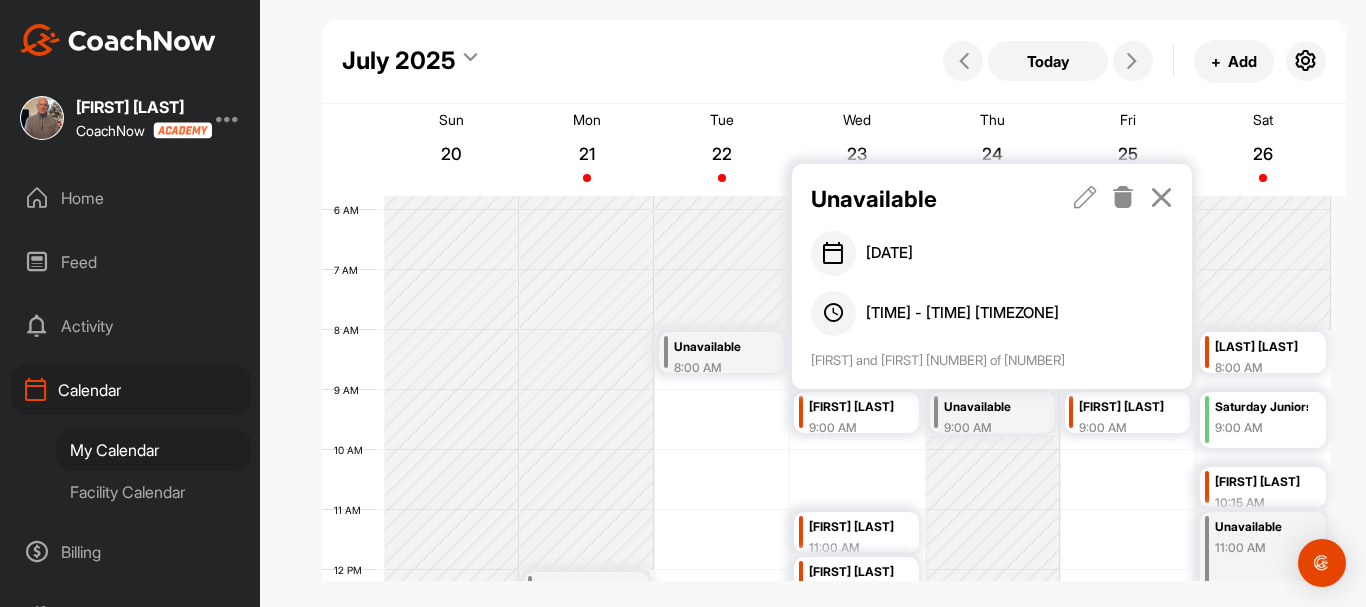 click at bounding box center [1161, 197] 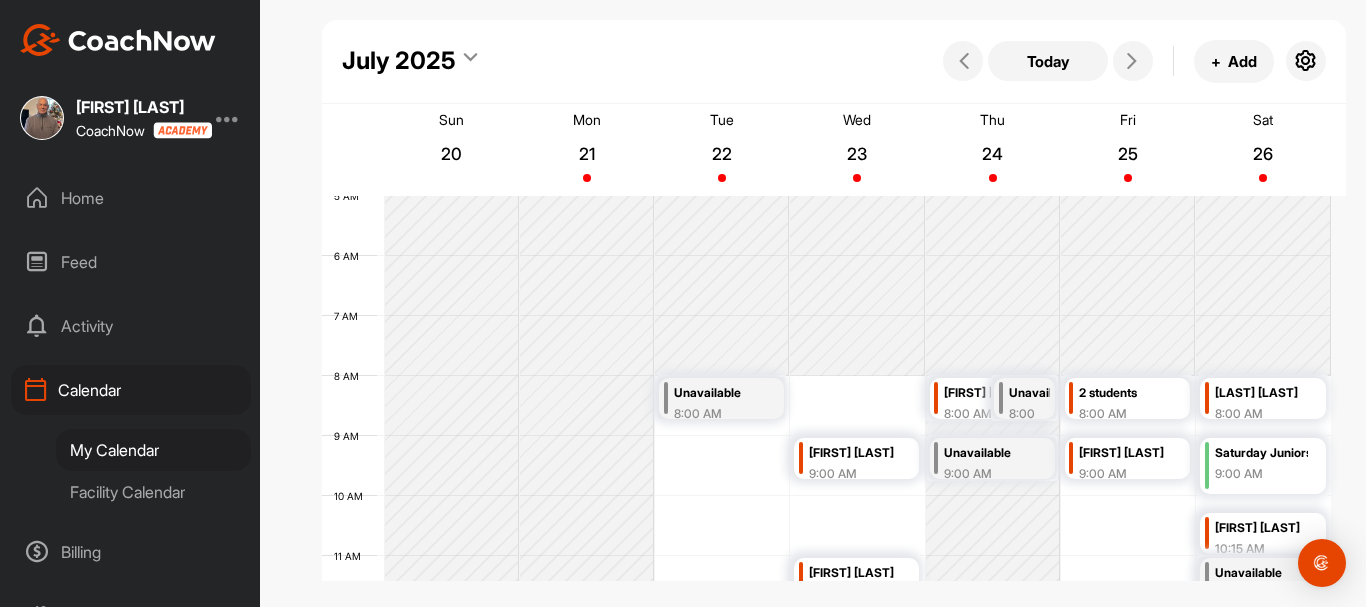 scroll, scrollTop: 400, scrollLeft: 0, axis: vertical 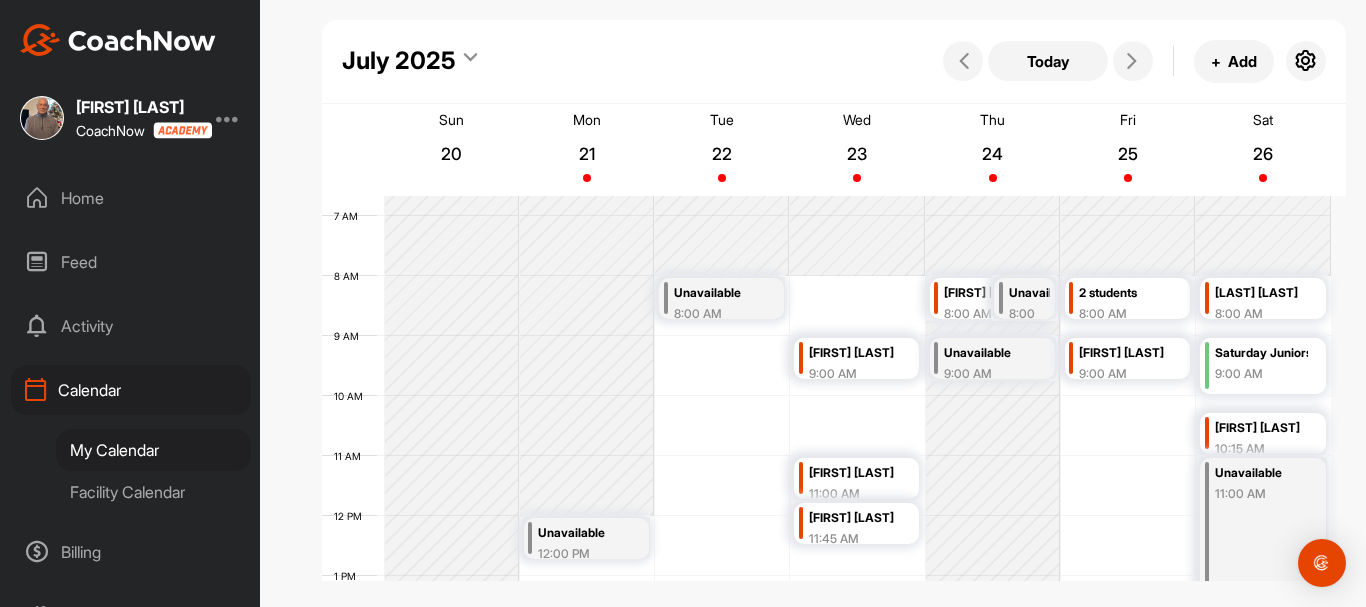 click on "2 students" at bounding box center (1125, 293) 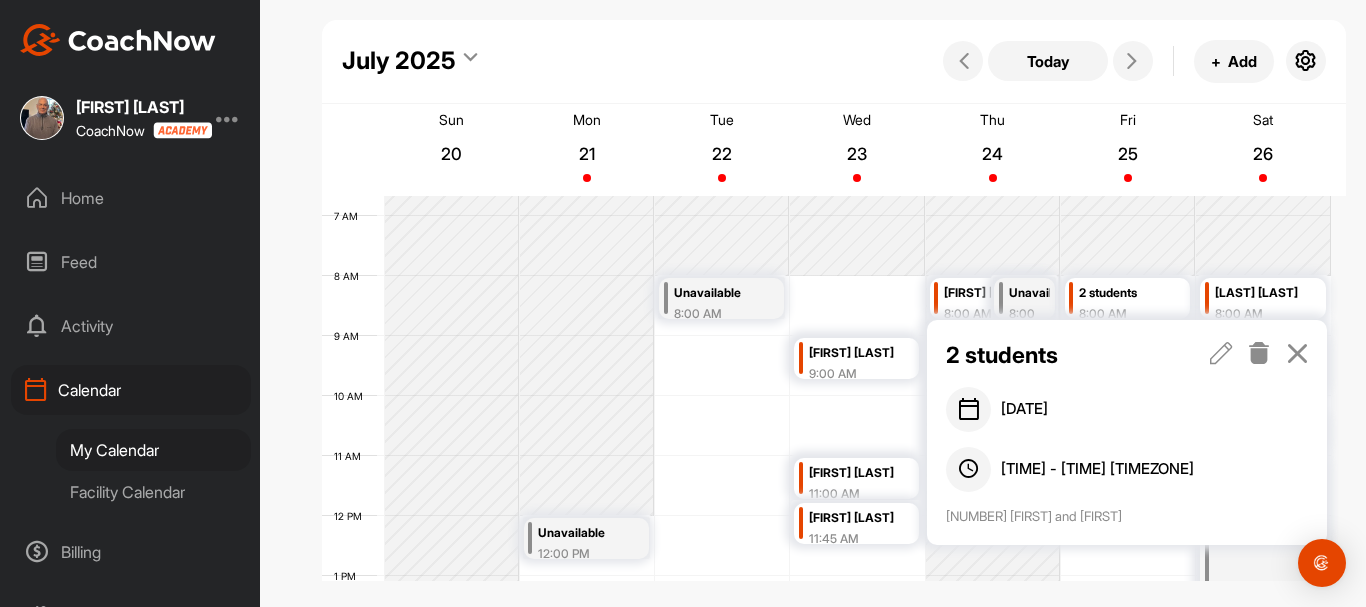 click at bounding box center (1297, 353) 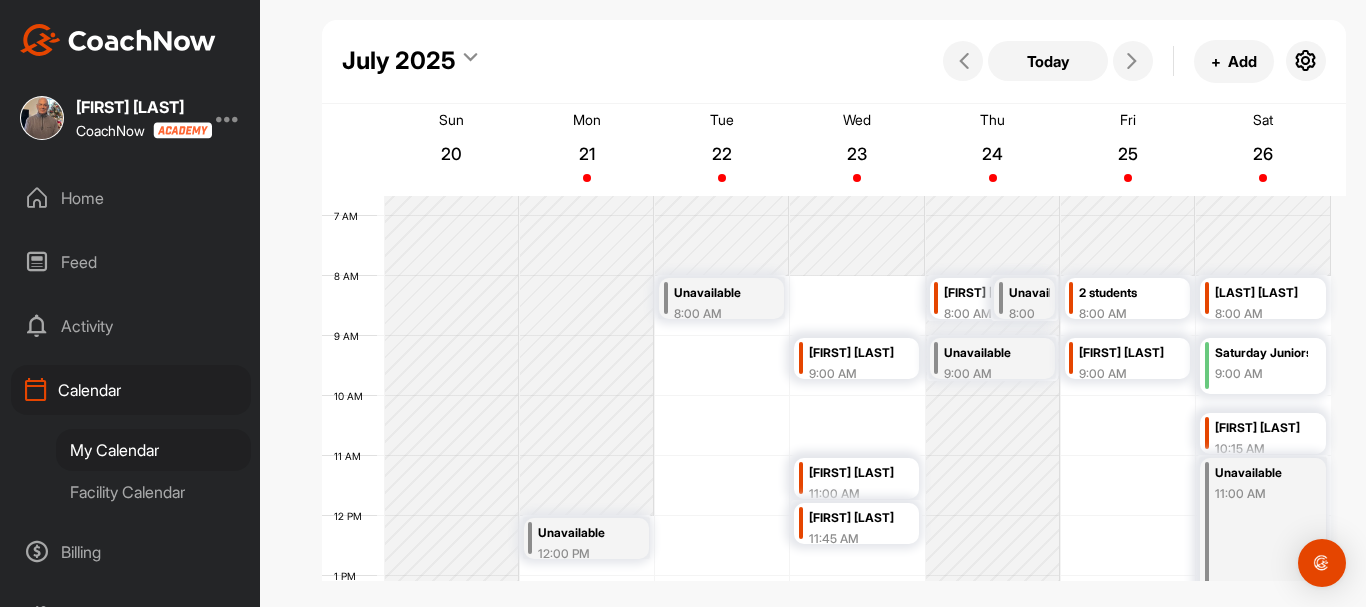 click on "[FIRST] [LAST]" at bounding box center [1125, 353] 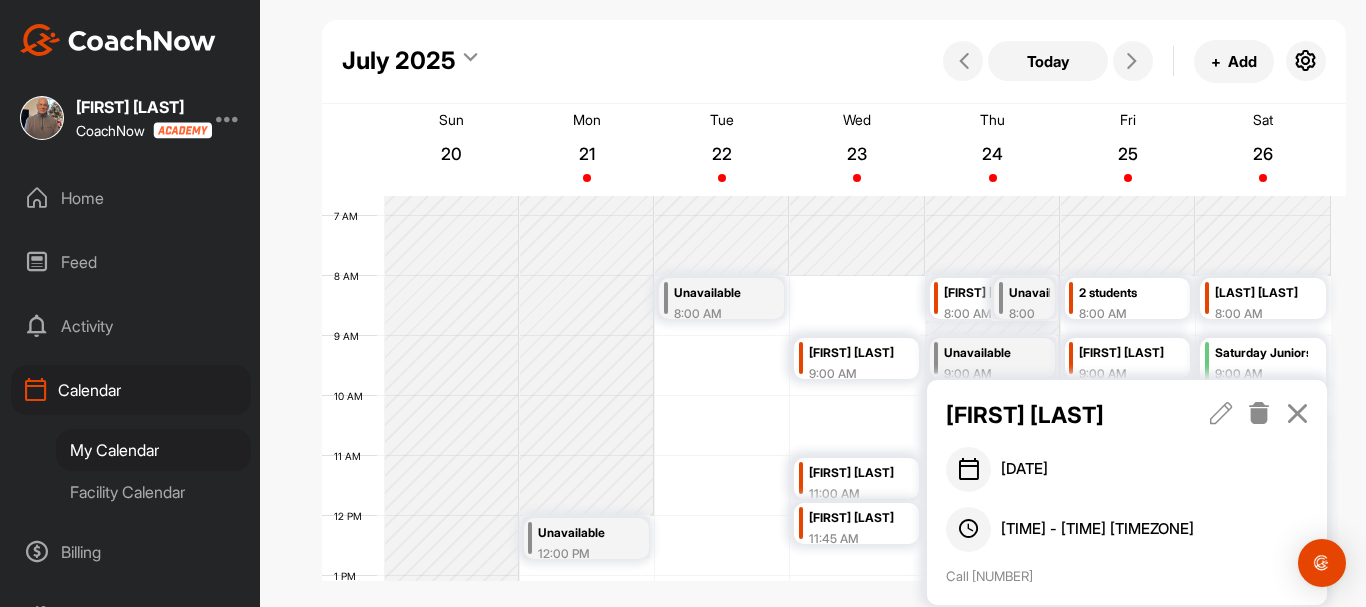 click at bounding box center (1297, 413) 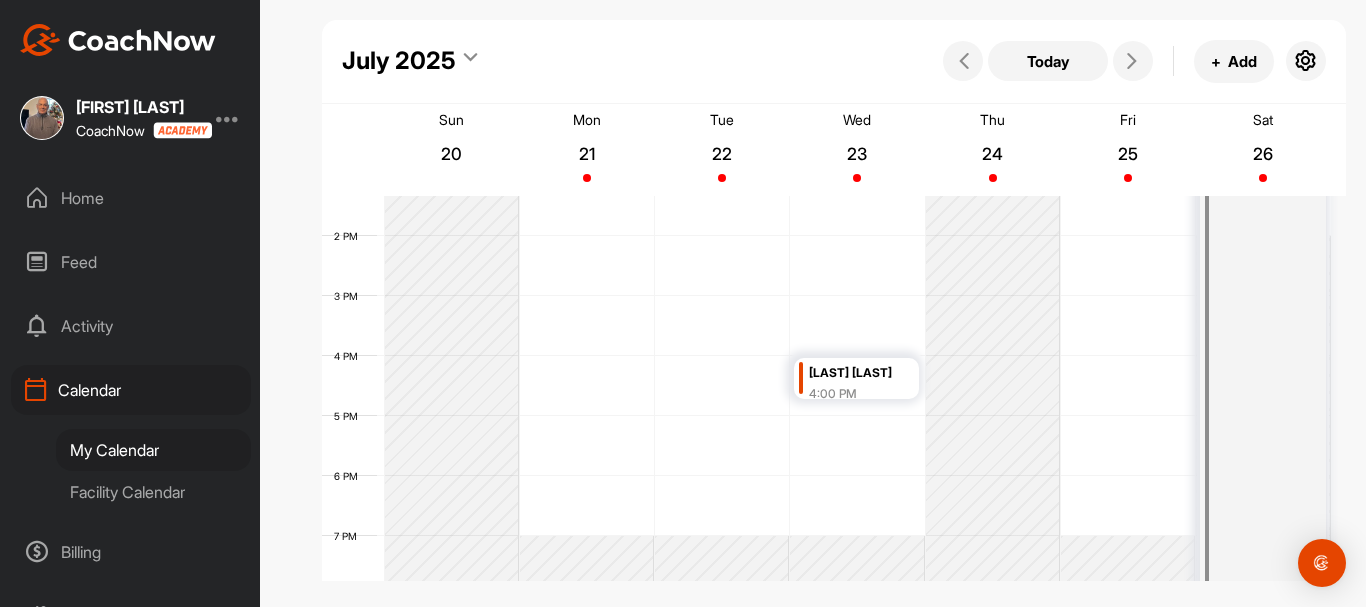 scroll, scrollTop: 400, scrollLeft: 0, axis: vertical 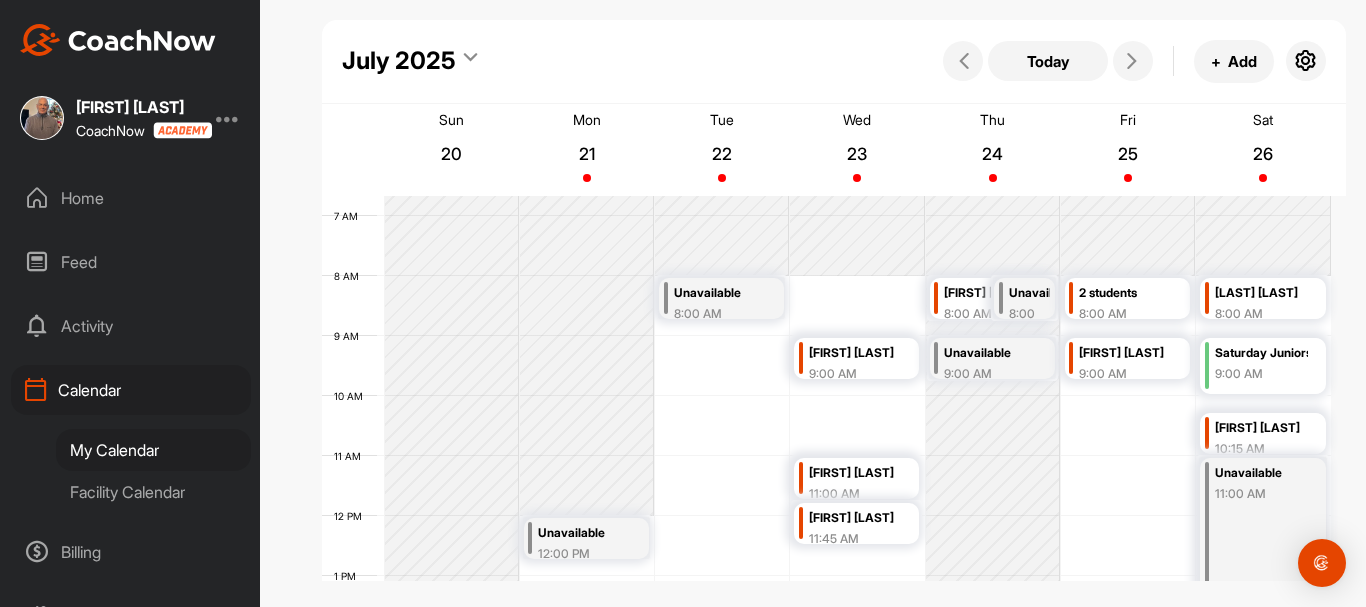 click on "[LAST] [LAST]" at bounding box center [1261, 293] 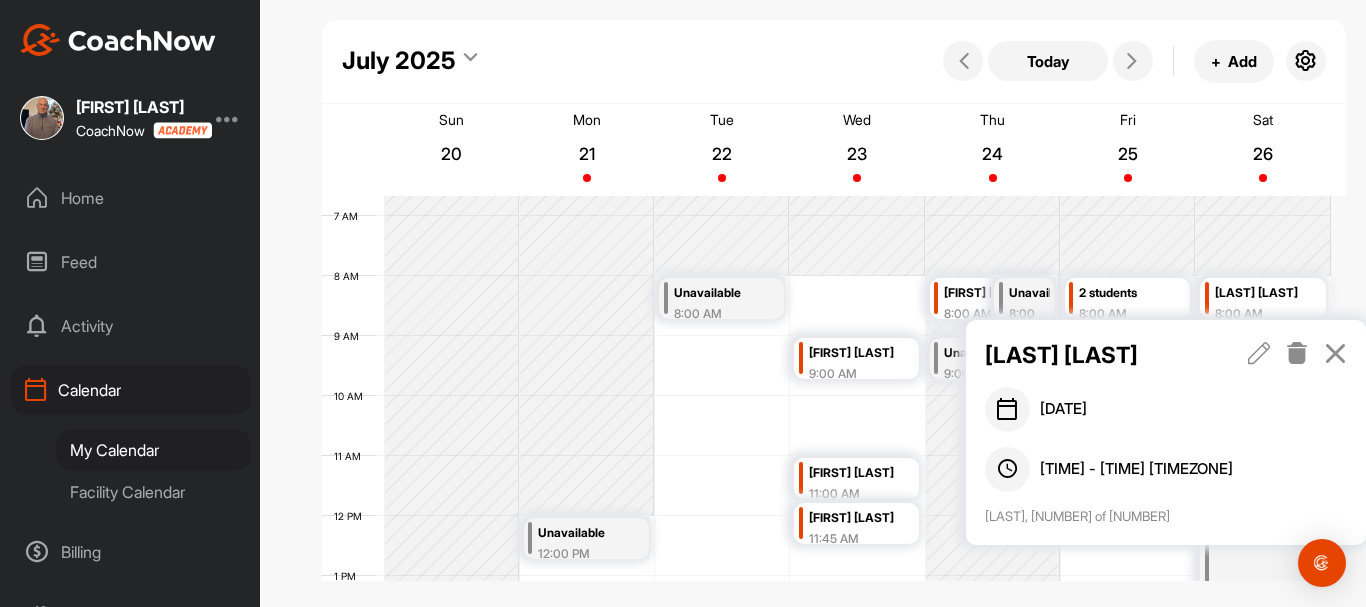 click at bounding box center [1335, 353] 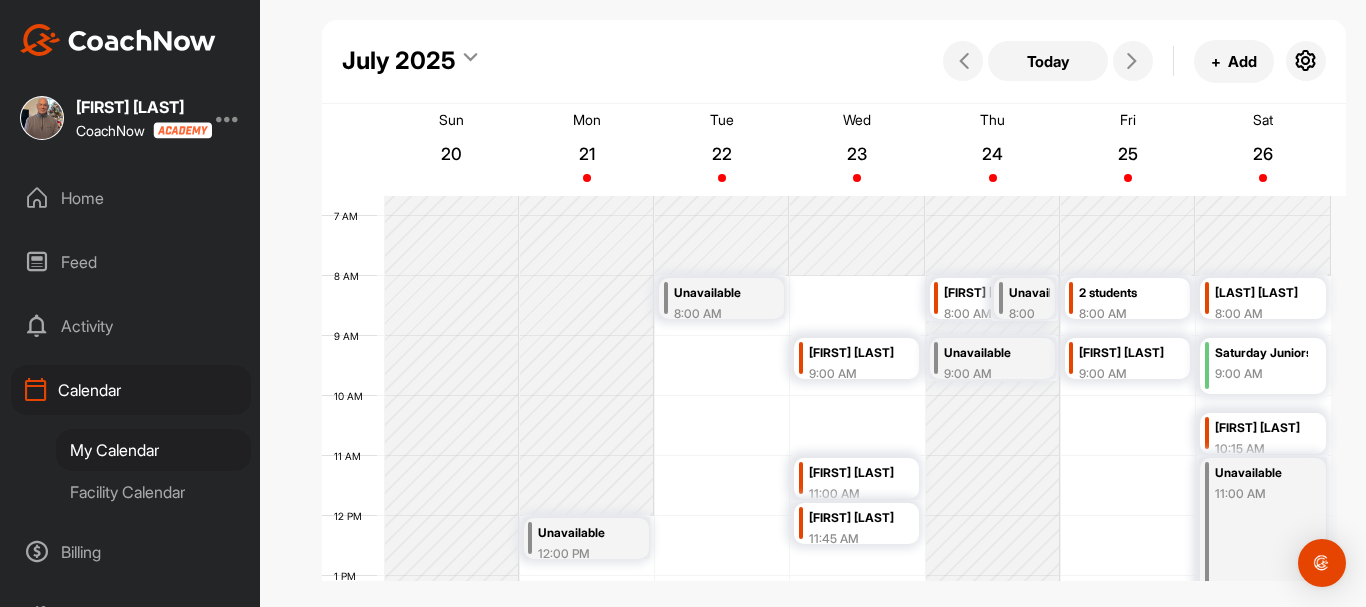 click on "[LAST] [LAST]" at bounding box center (1261, 293) 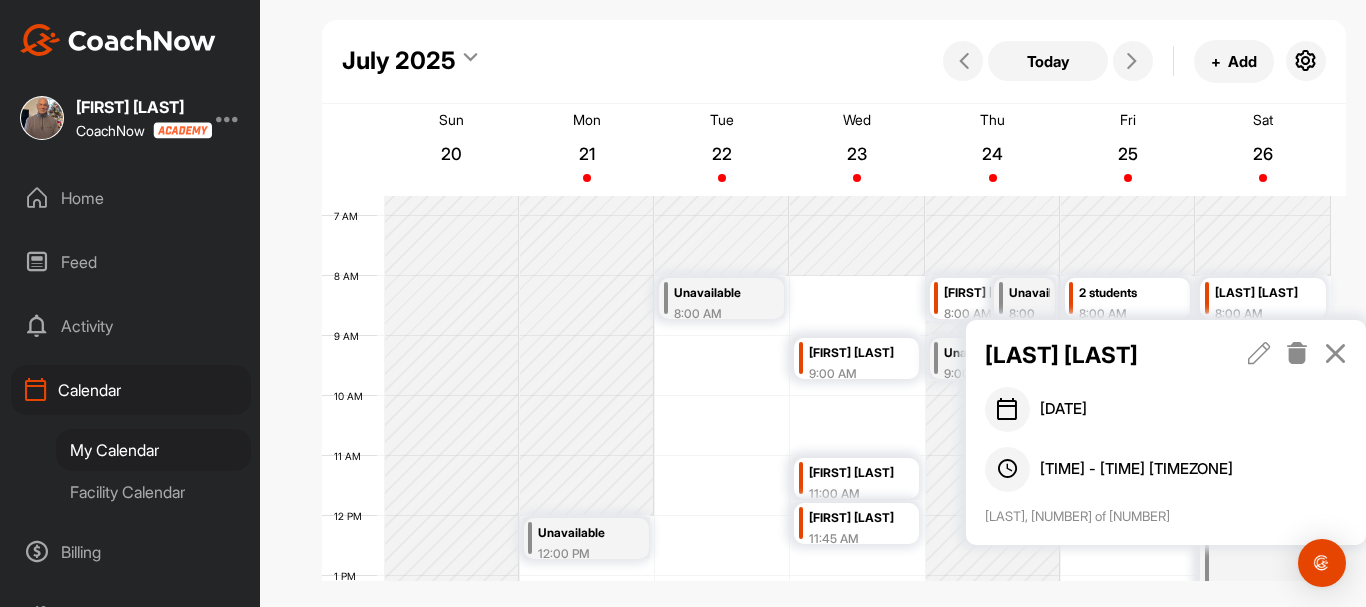 click at bounding box center [1335, 353] 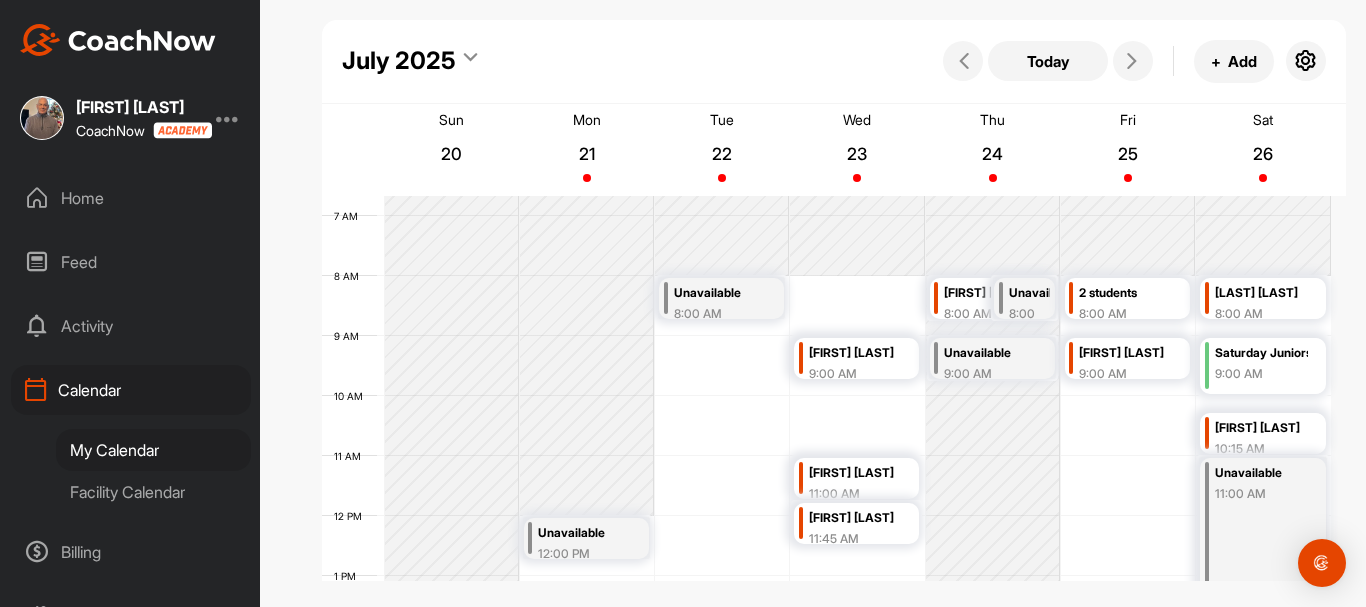click on "[FIRST] [LAST]" at bounding box center (1261, 428) 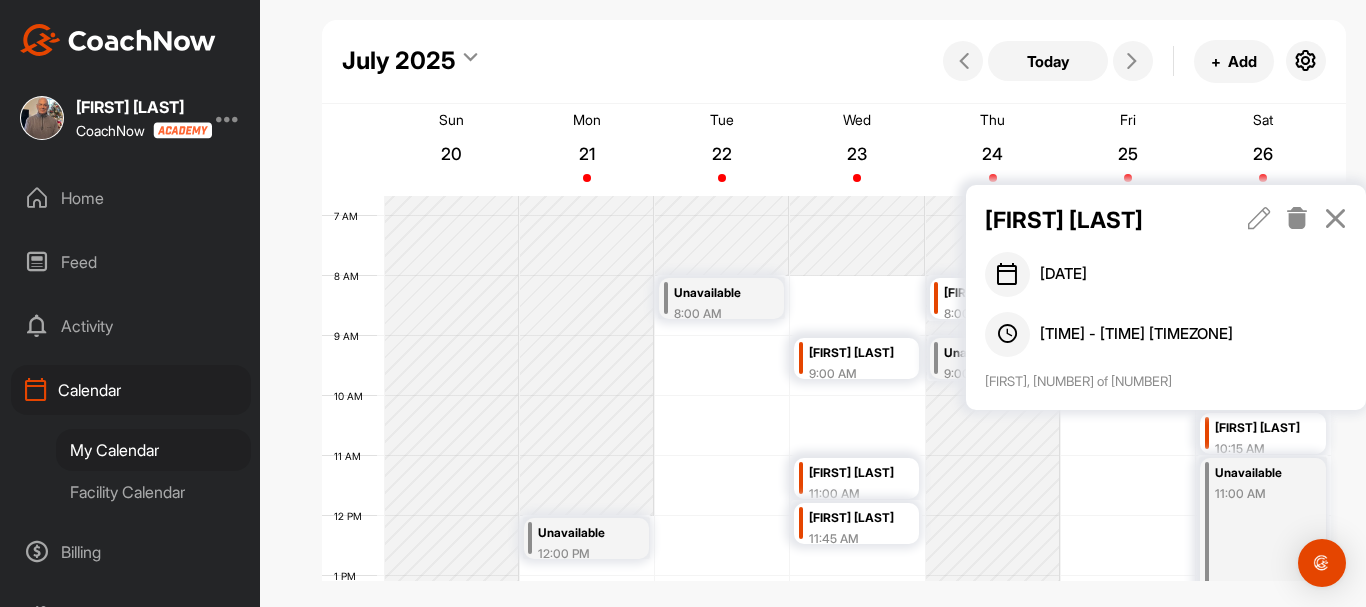 click at bounding box center [1335, 218] 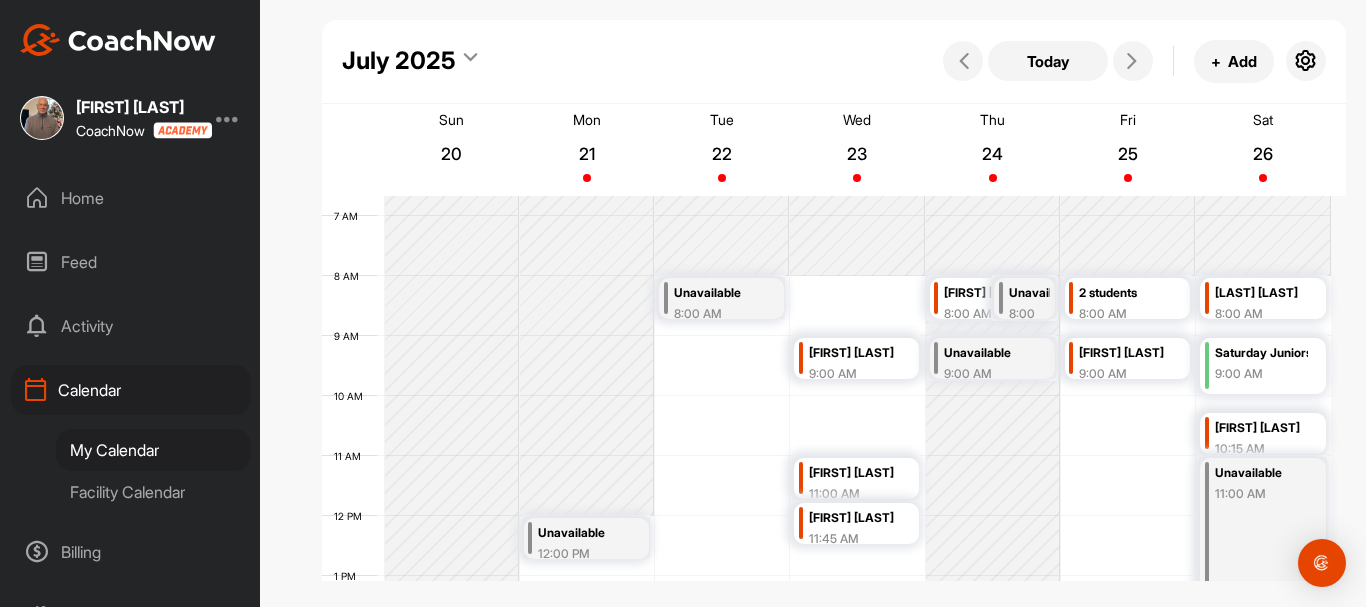 scroll, scrollTop: 600, scrollLeft: 0, axis: vertical 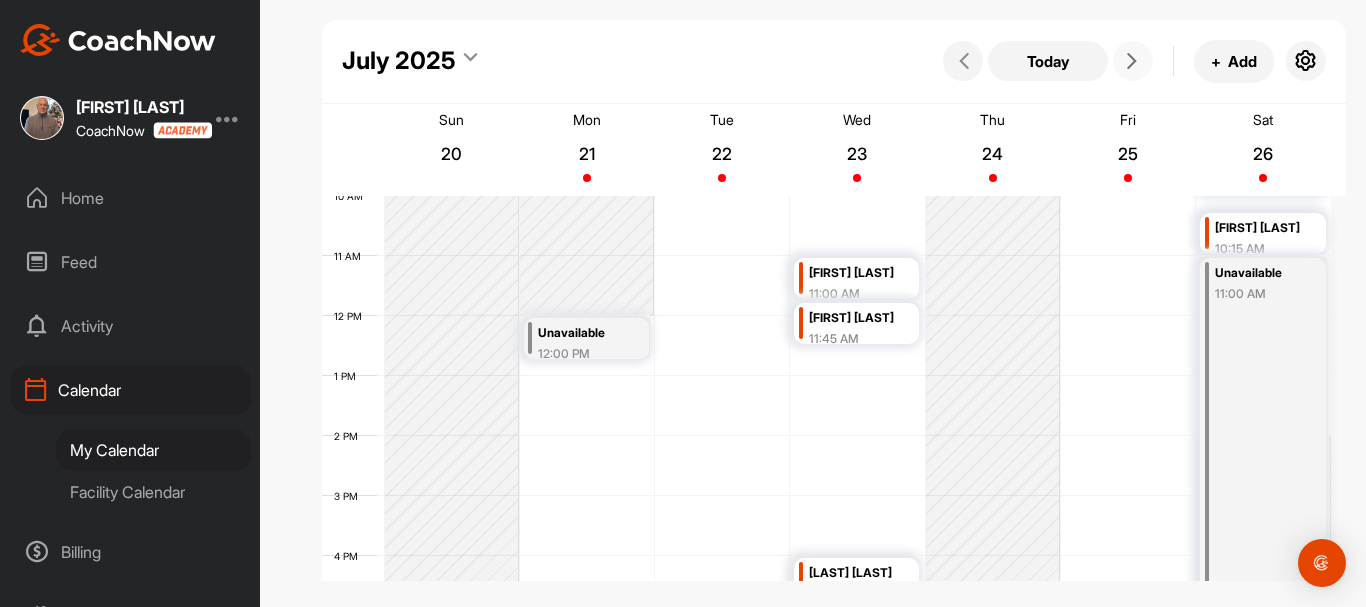 click at bounding box center (1132, 61) 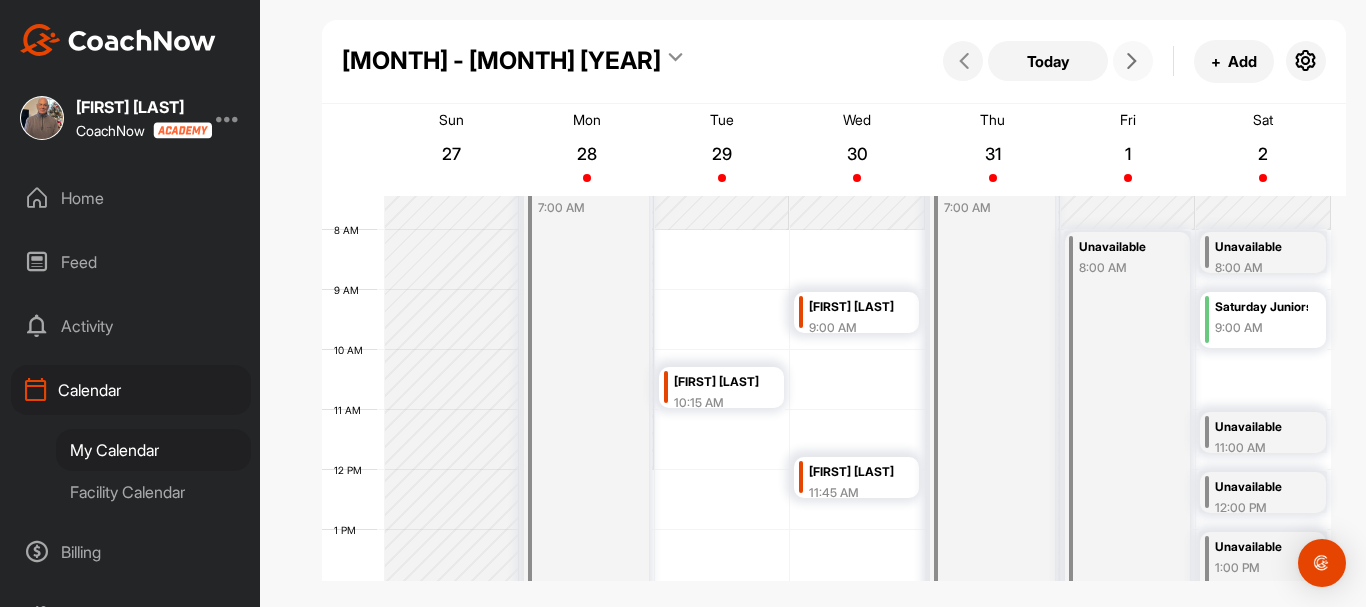 scroll, scrollTop: 546, scrollLeft: 0, axis: vertical 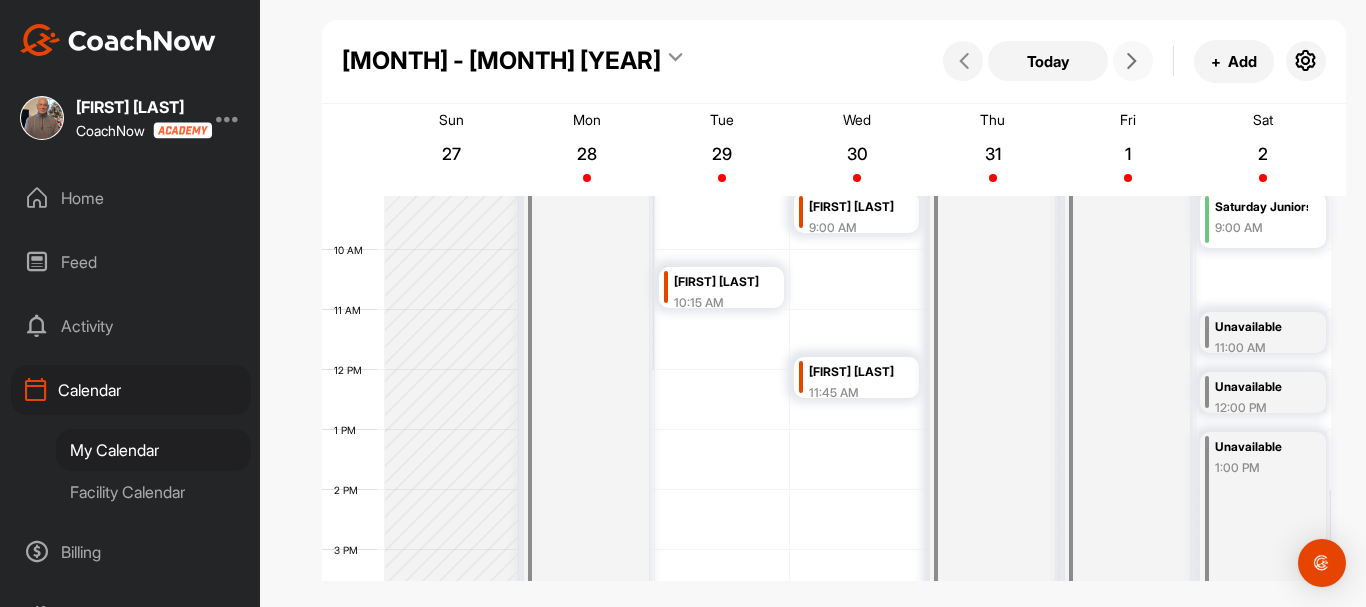 click on "[FIRST] [LAST]" at bounding box center (720, 282) 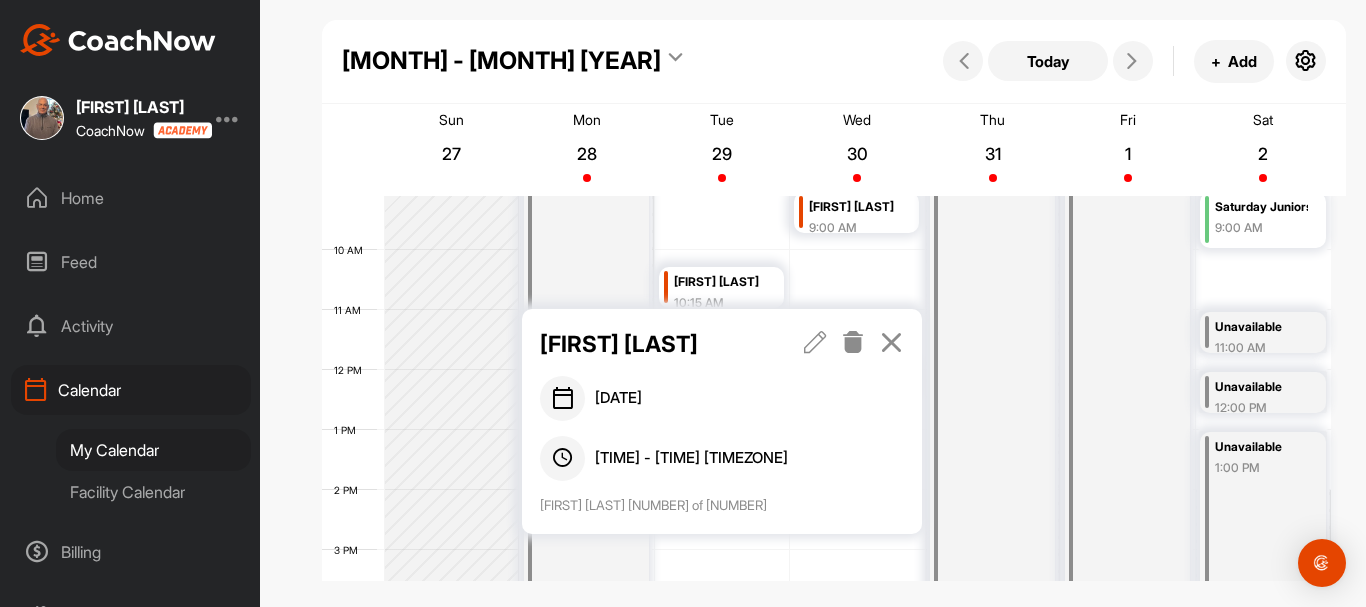 click at bounding box center (891, 342) 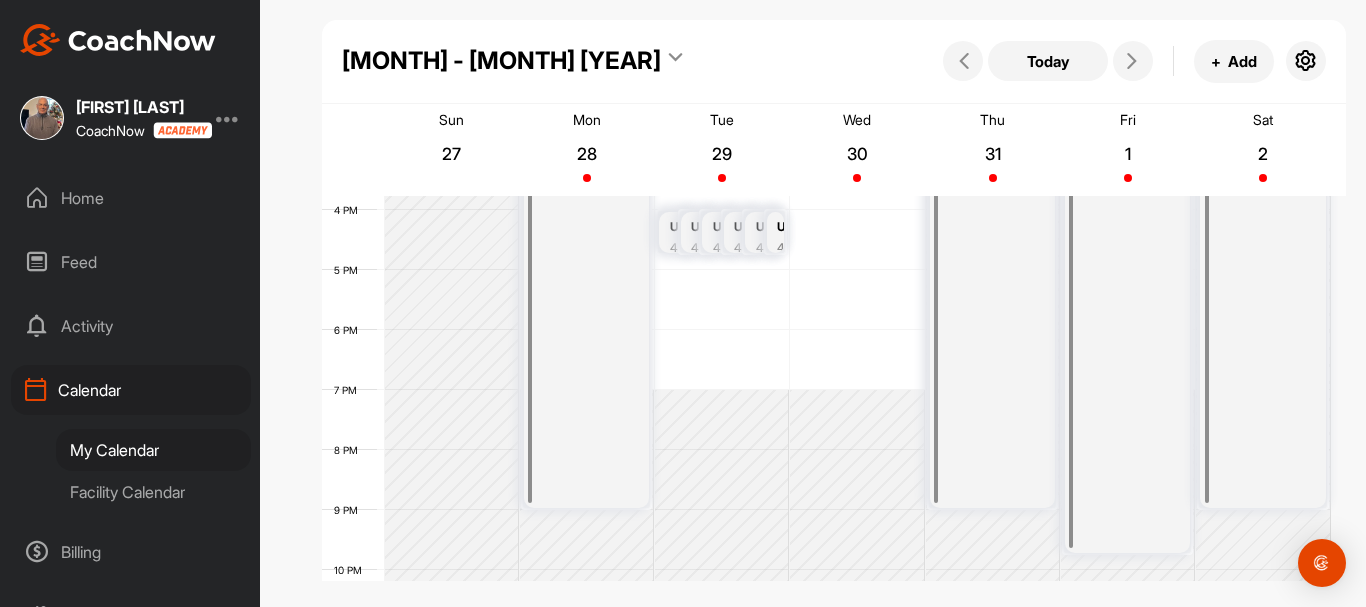 scroll, scrollTop: 846, scrollLeft: 0, axis: vertical 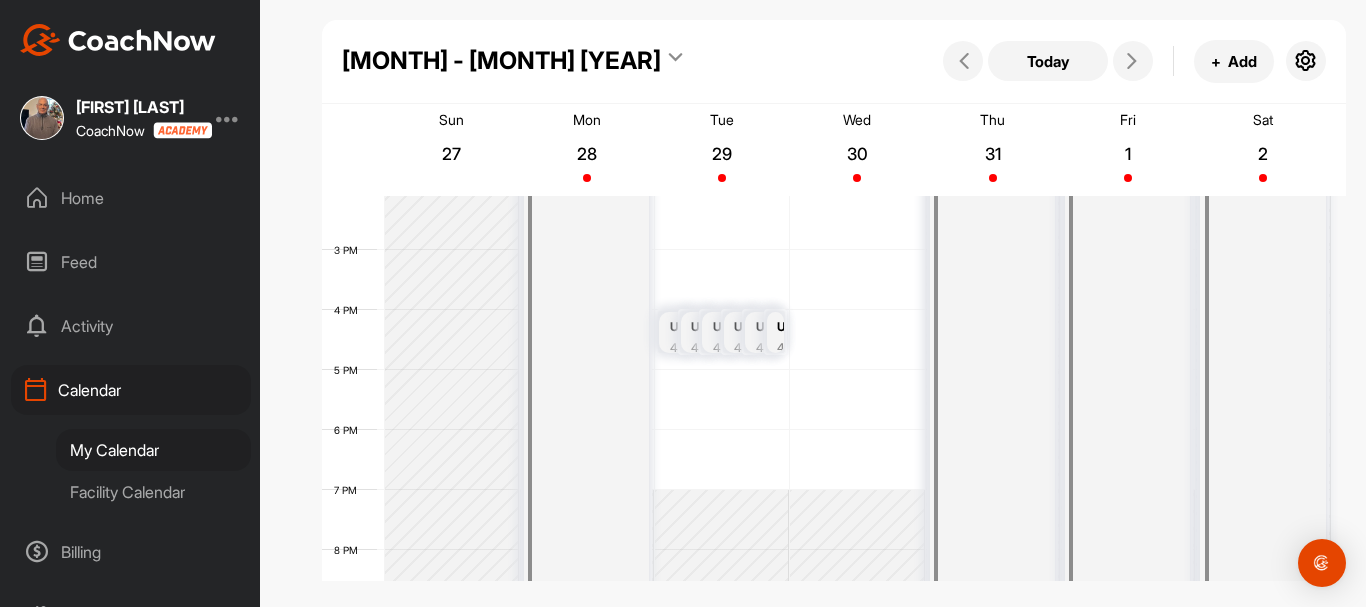 click on "Unavailable" at bounding box center [725, 327] 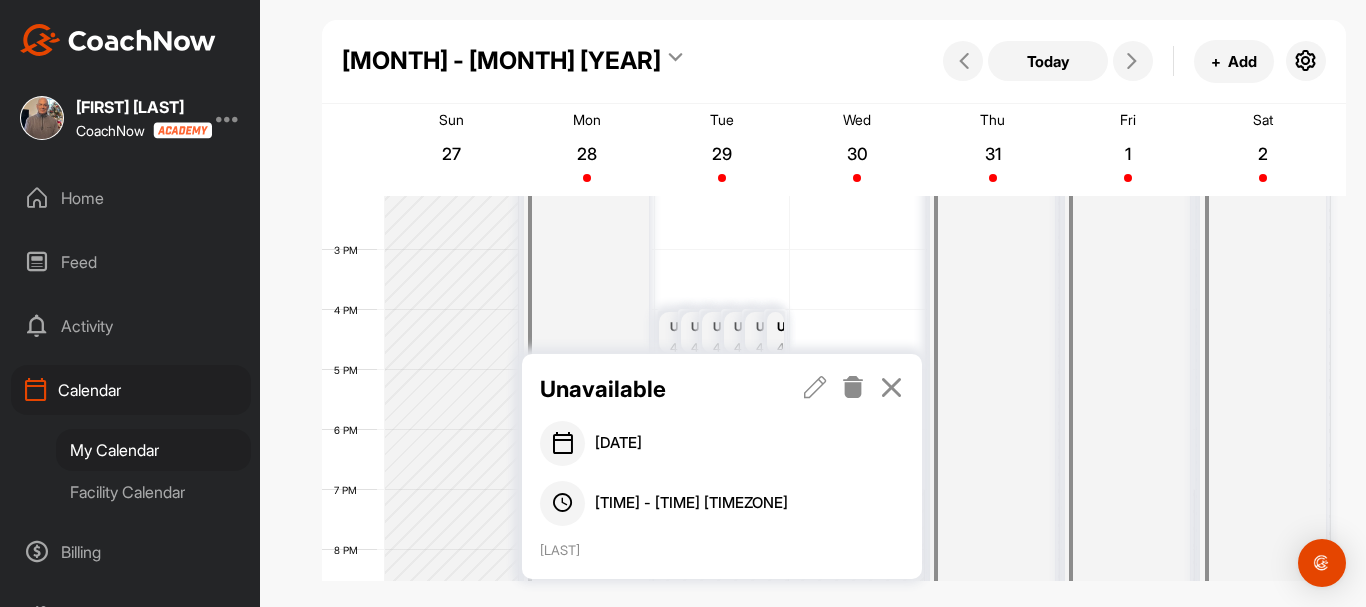 click at bounding box center (891, 387) 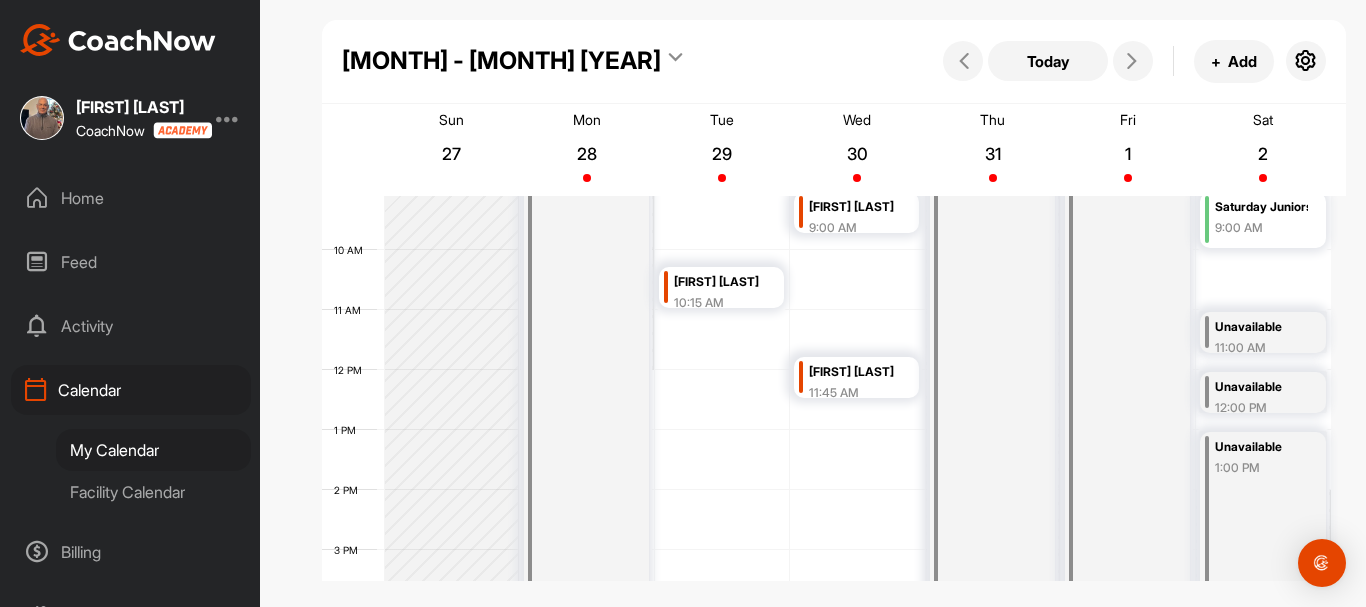 scroll, scrollTop: 446, scrollLeft: 0, axis: vertical 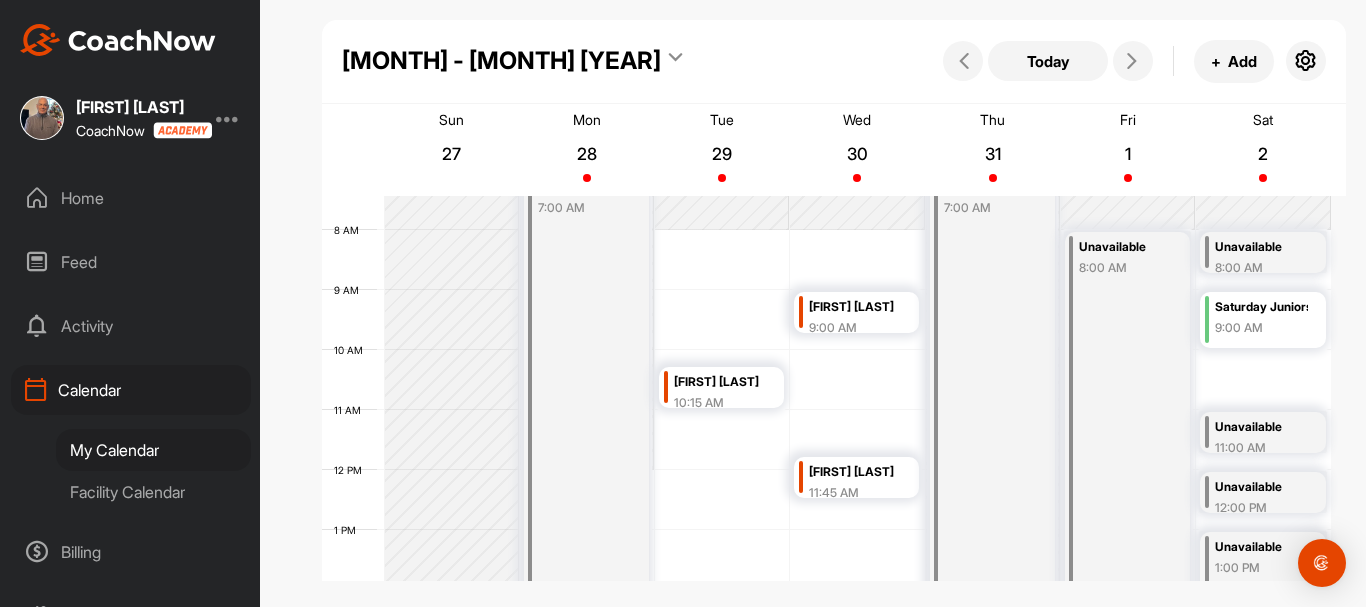 click on "[FIRST] [LAST]" at bounding box center [855, 307] 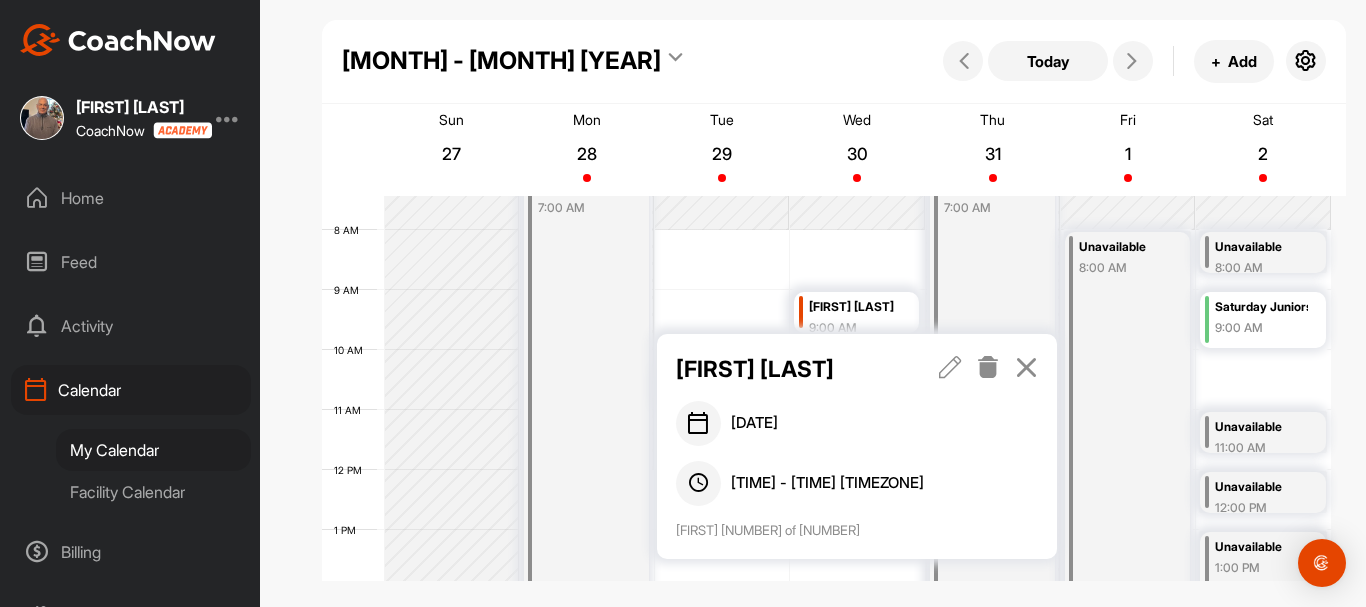 click at bounding box center (1026, 367) 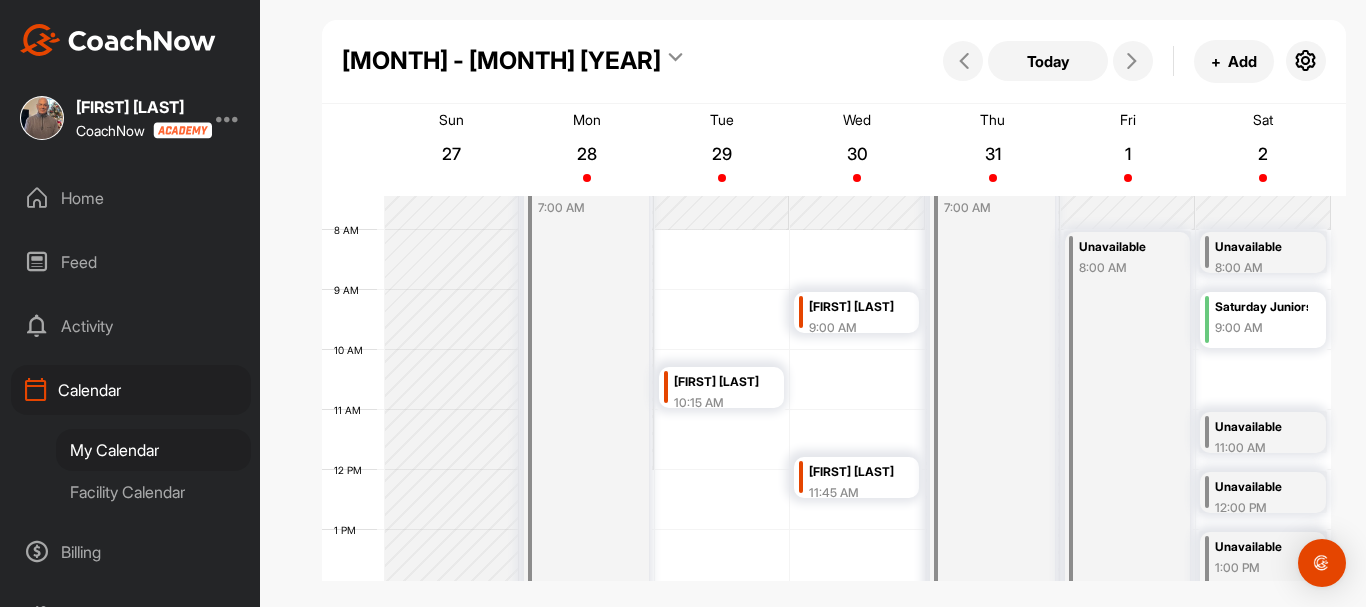 drag, startPoint x: 850, startPoint y: 467, endPoint x: 870, endPoint y: 479, distance: 23.323807 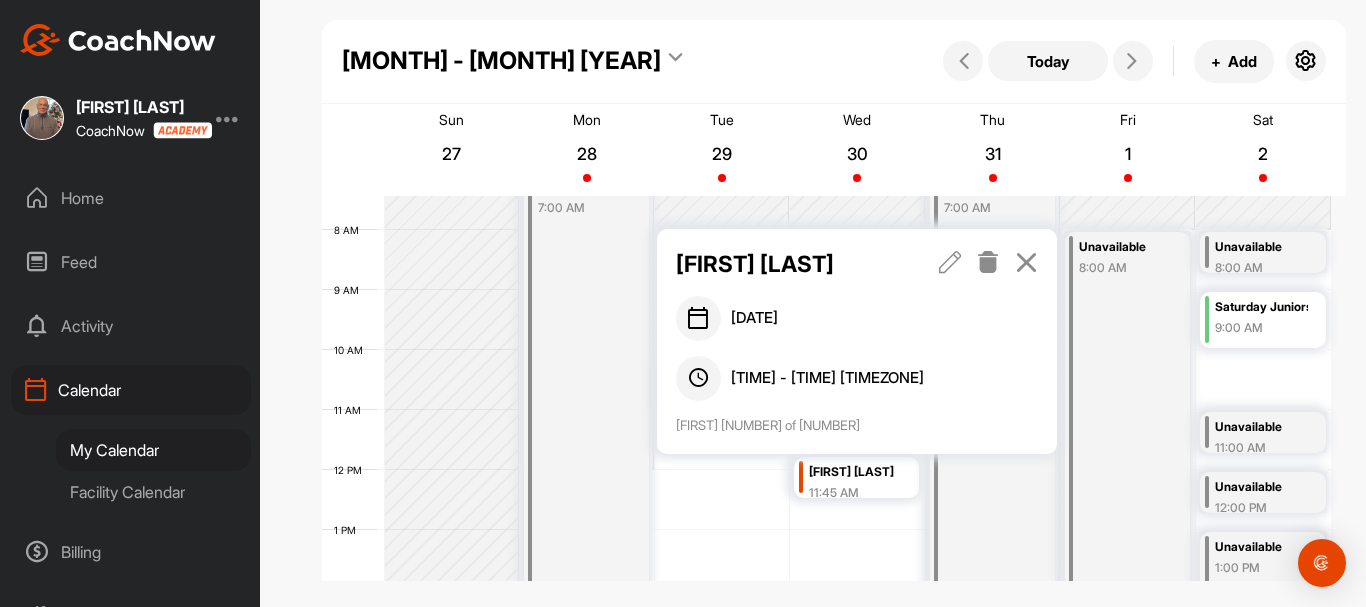 click at bounding box center (1026, 262) 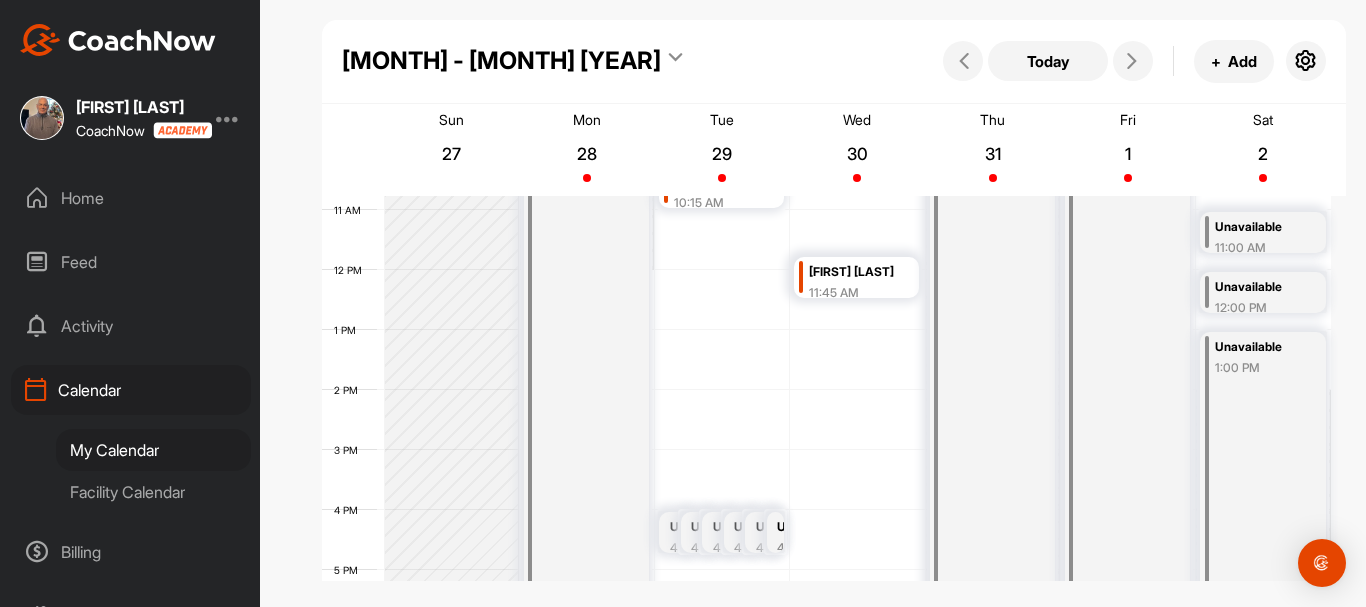 scroll, scrollTop: 746, scrollLeft: 0, axis: vertical 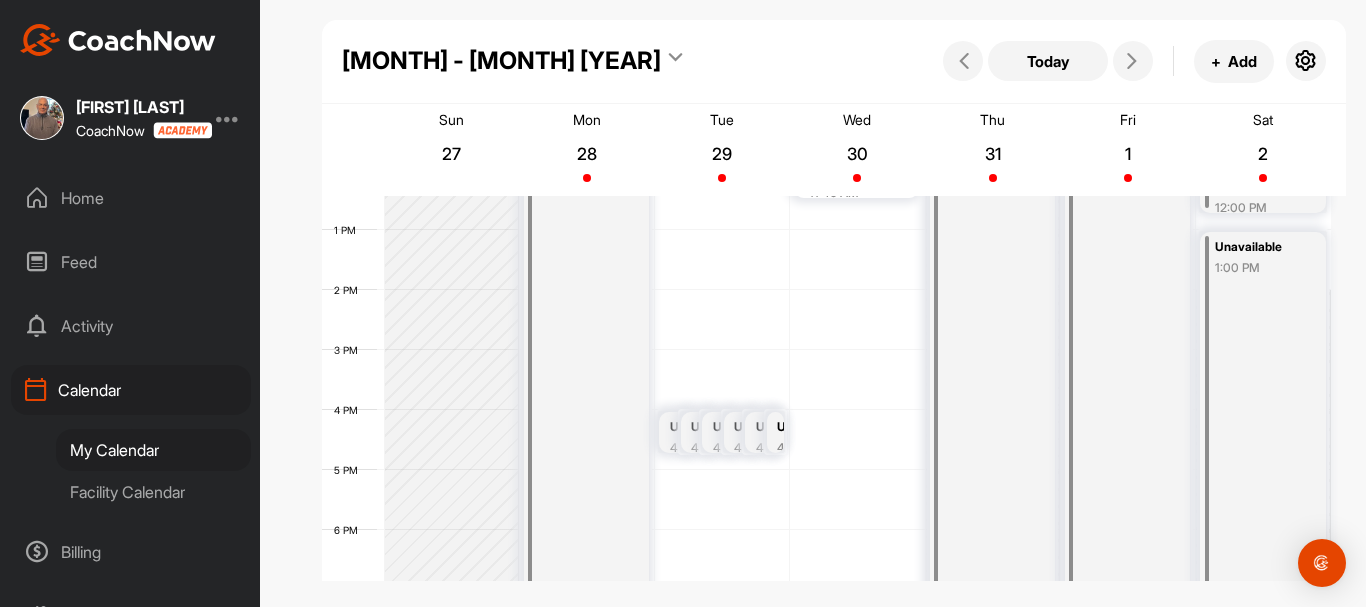 click at bounding box center (228, 118) 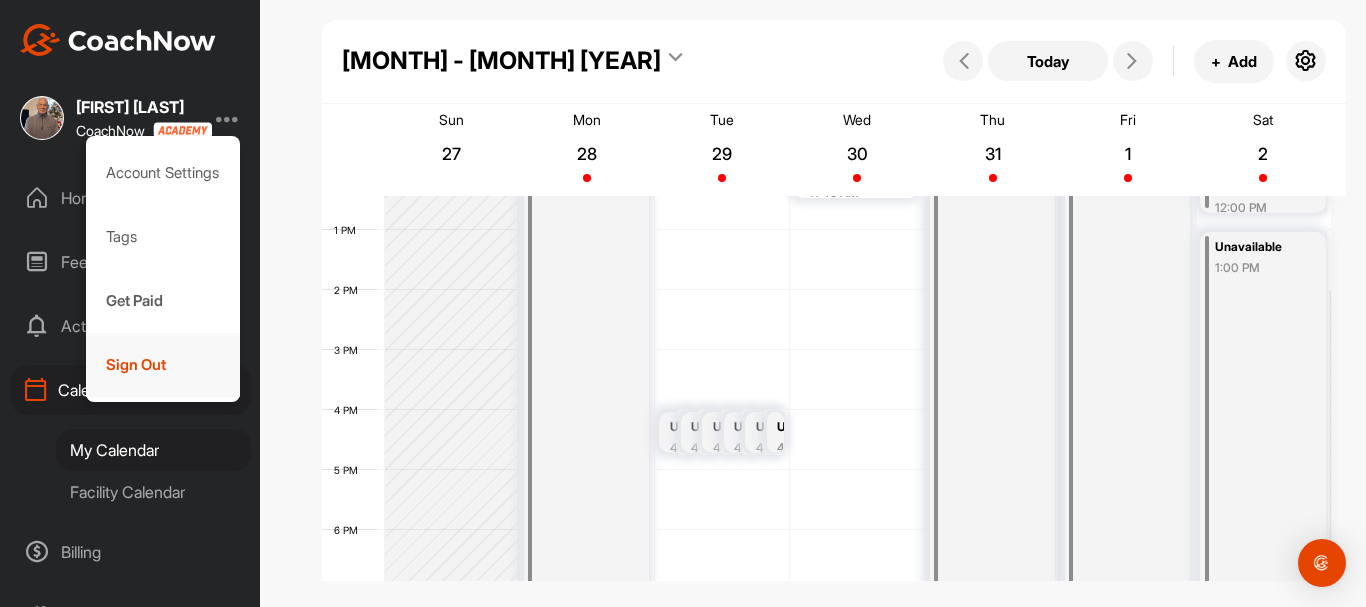 click on "Sign Out" at bounding box center (163, 365) 